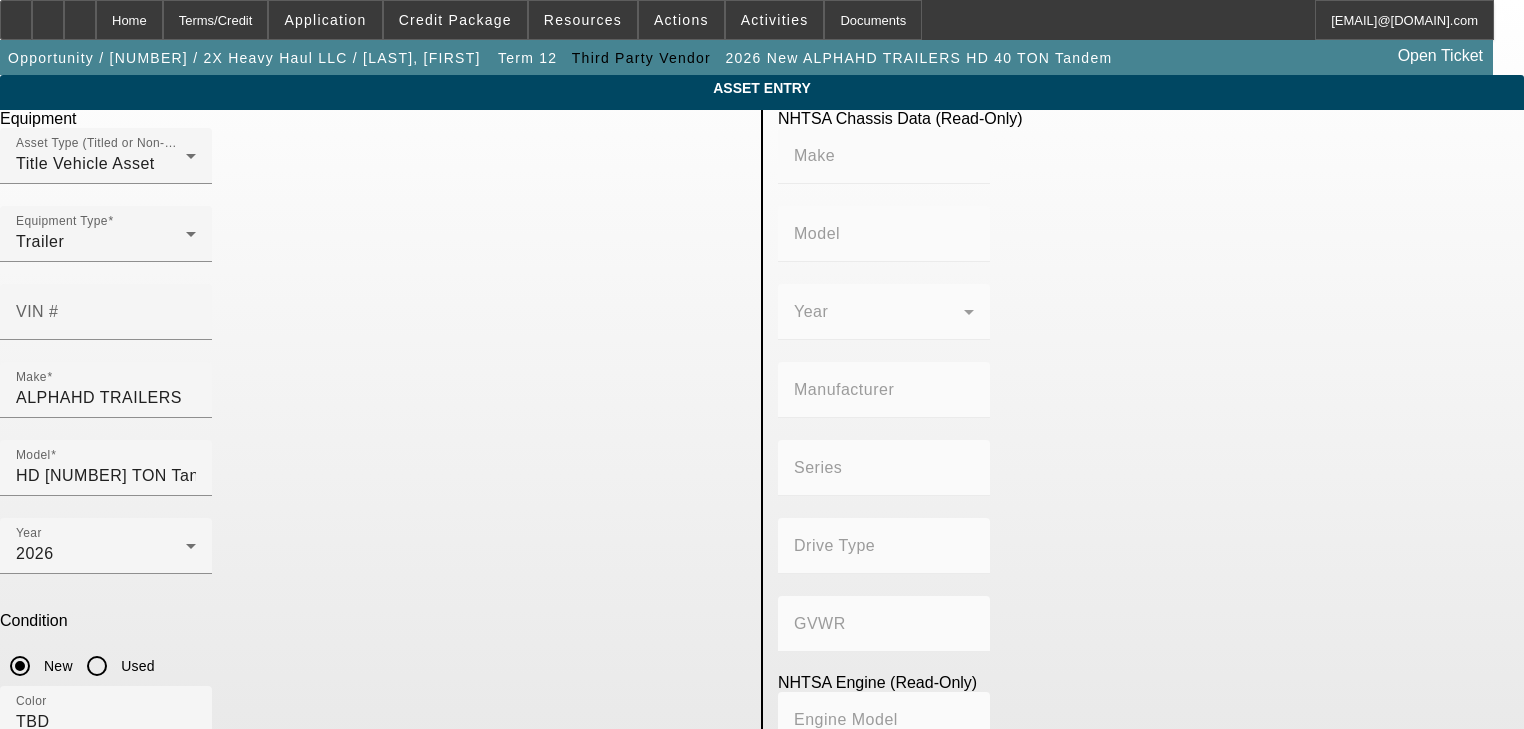 scroll, scrollTop: 0, scrollLeft: 0, axis: both 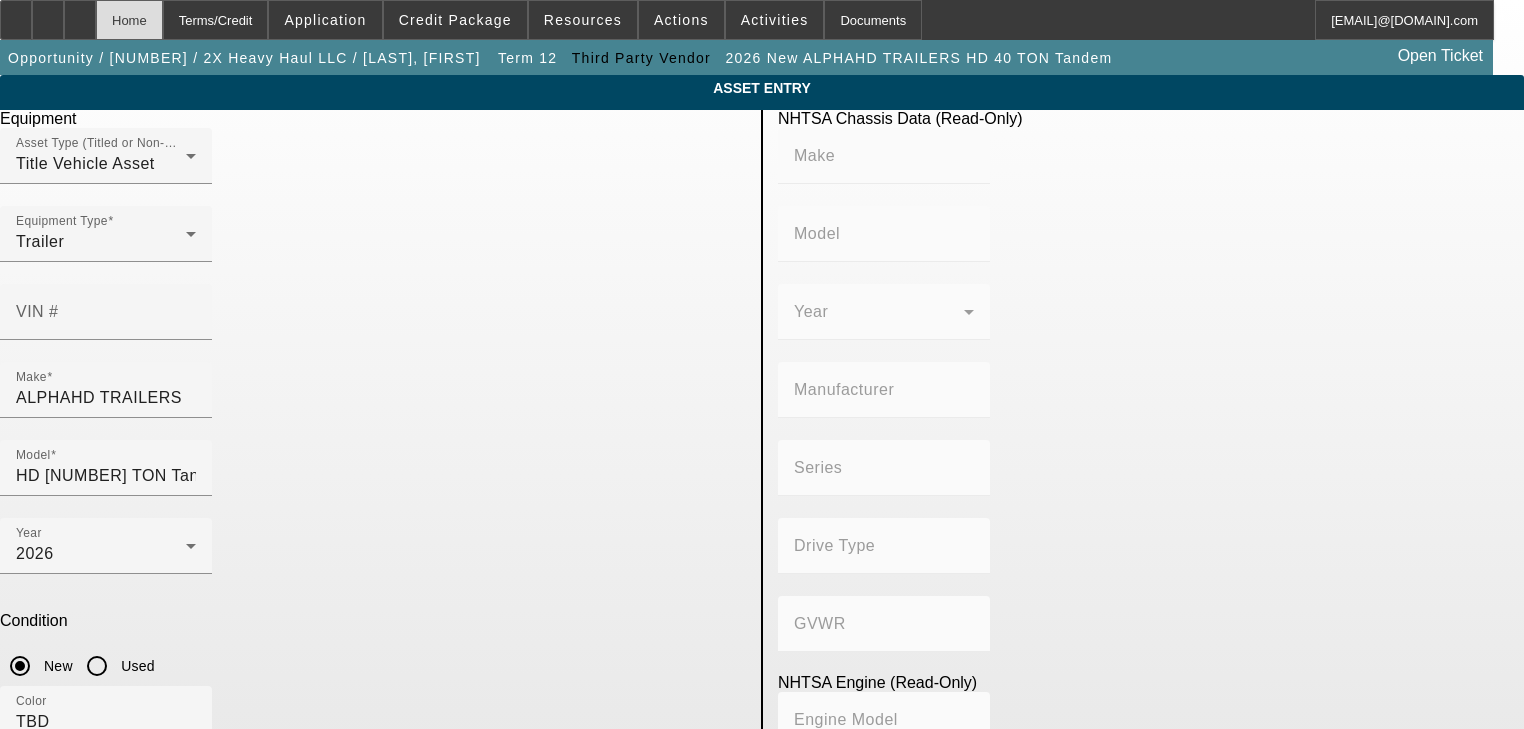 click on "Home" at bounding box center [129, 20] 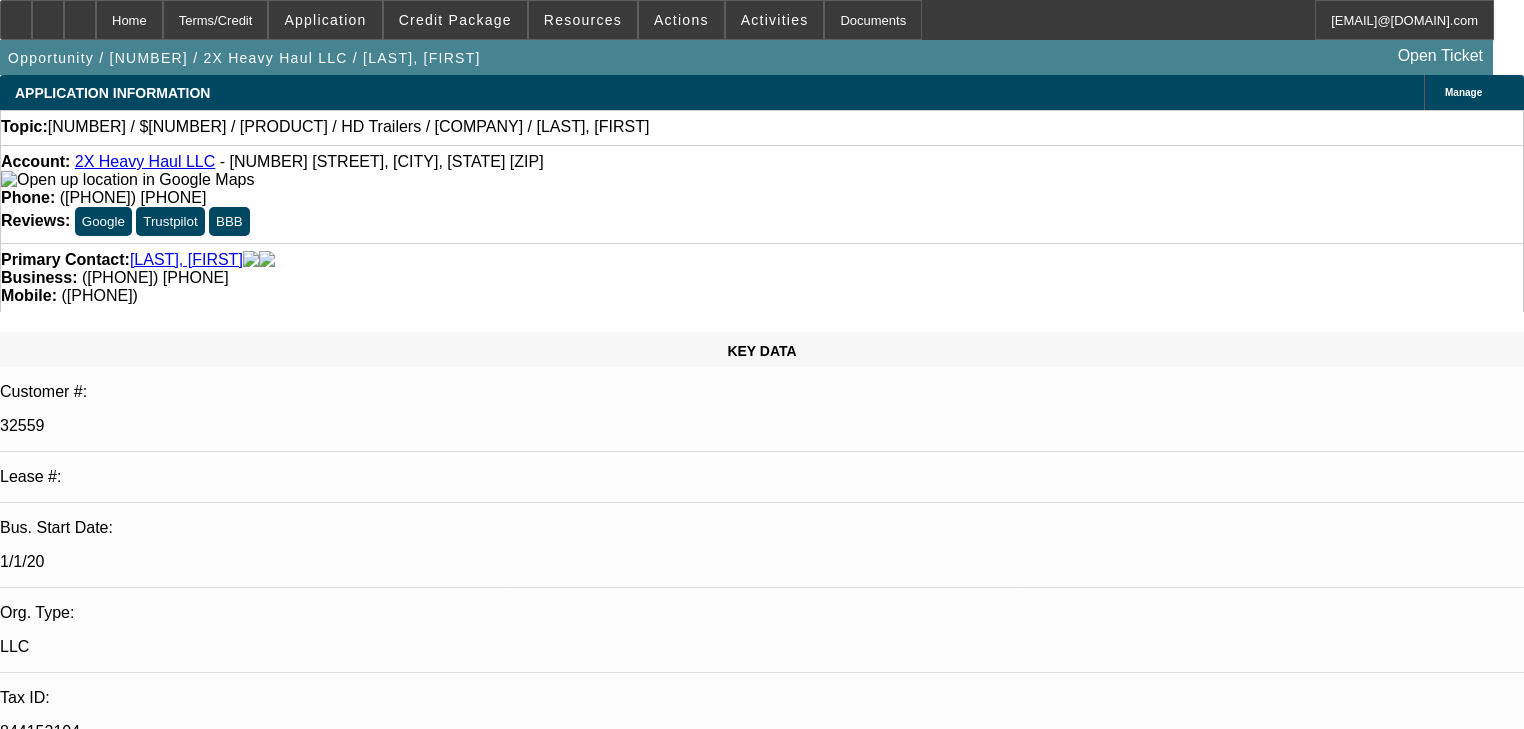 select on "0" 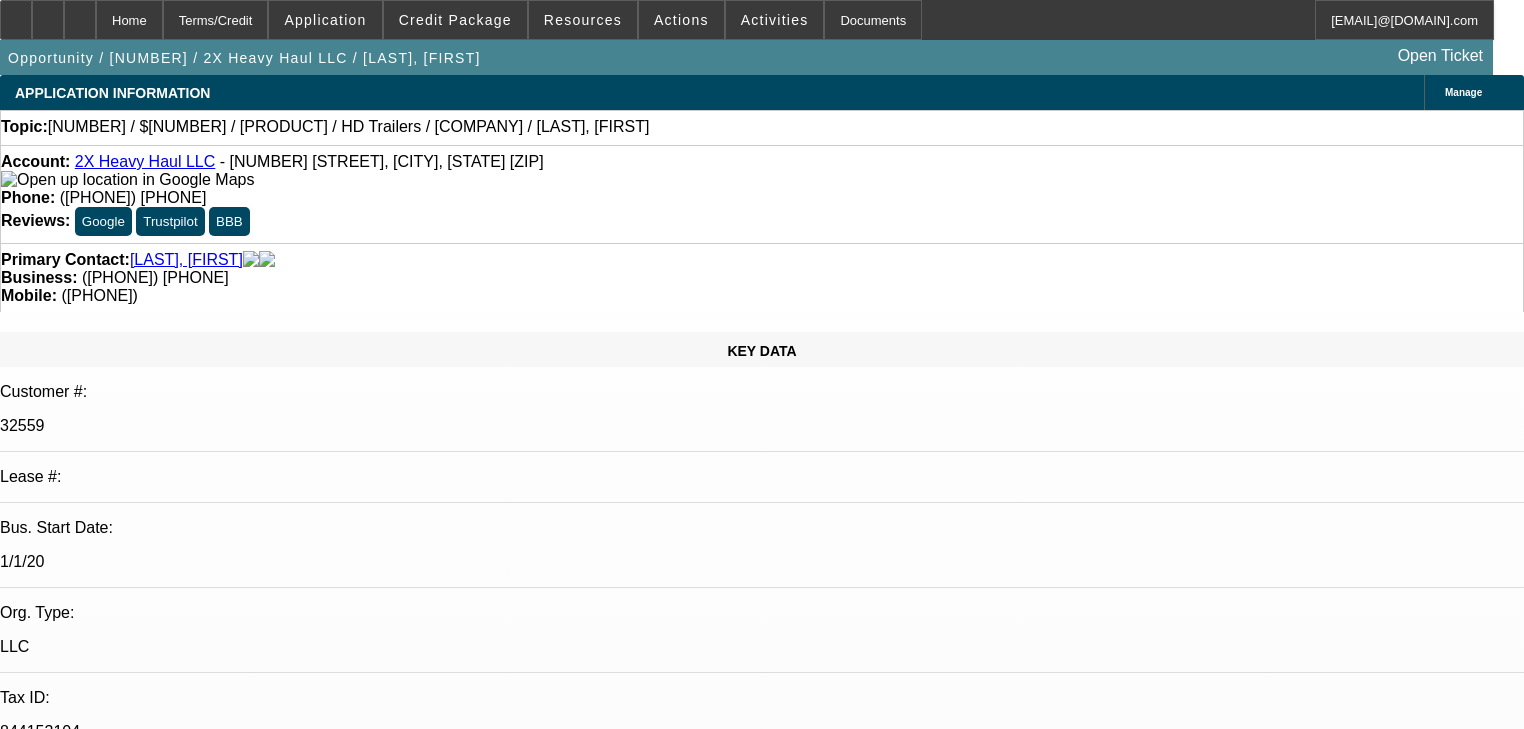 click on "Add Comment" at bounding box center [124, 7727] 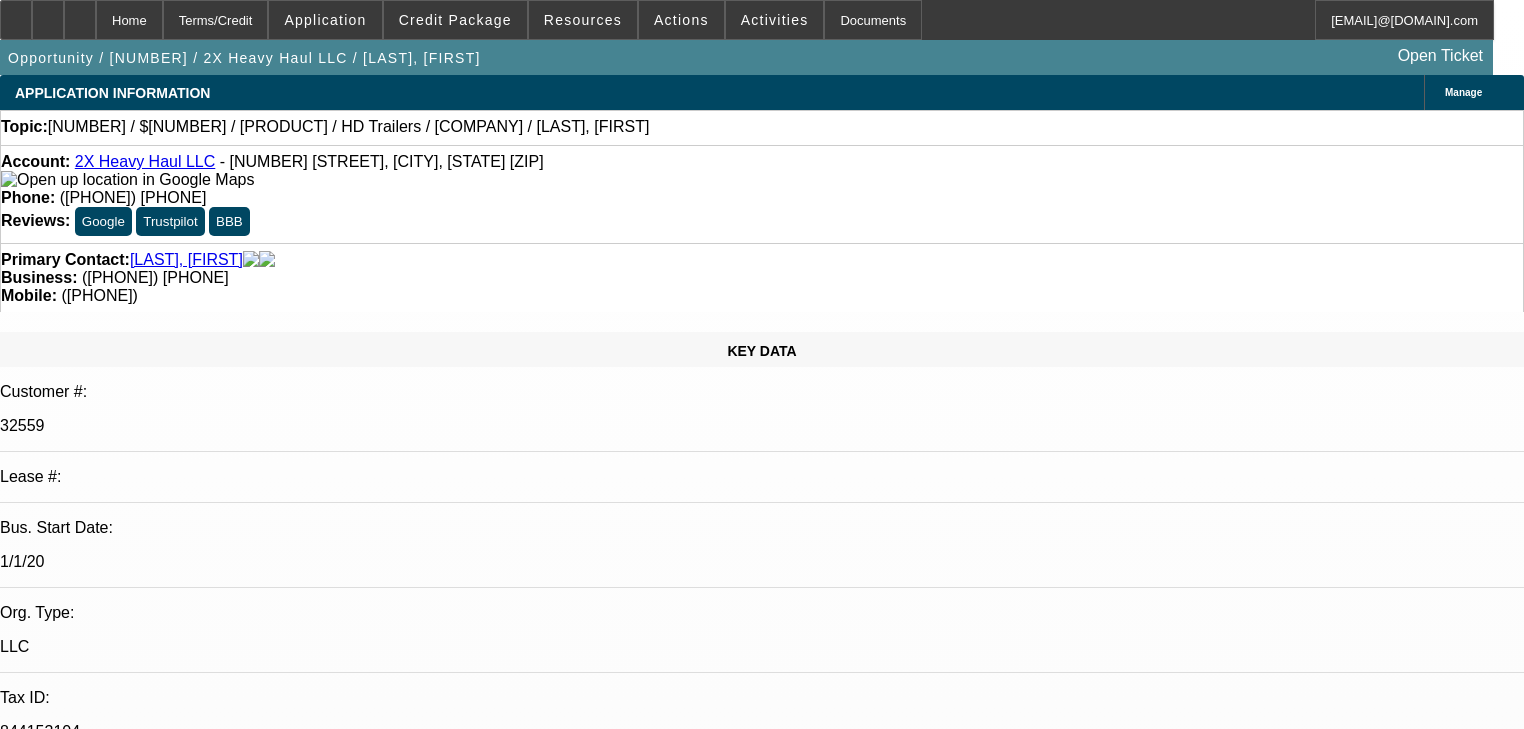 click on "Discussion Board" at bounding box center (20, 8088) 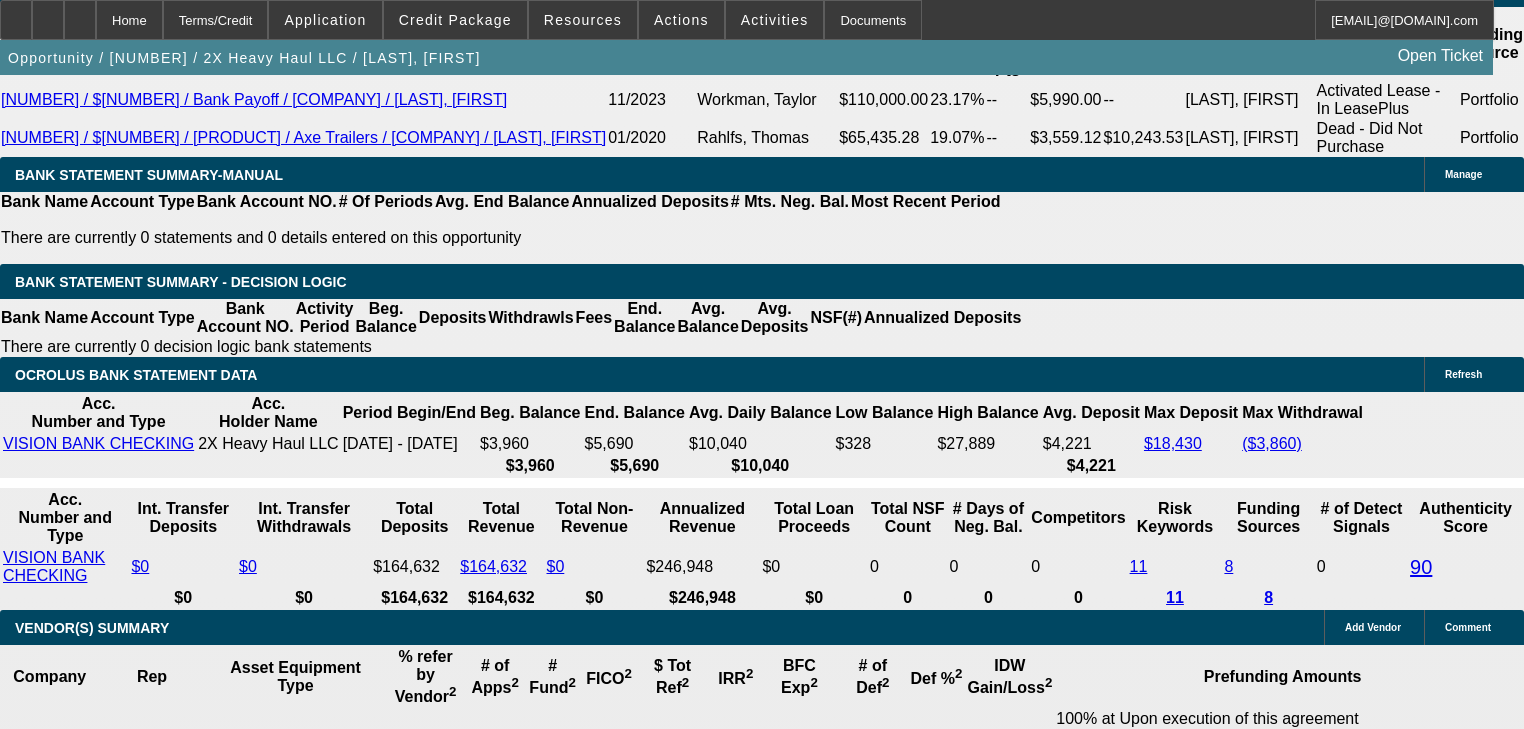 scroll, scrollTop: 3680, scrollLeft: 0, axis: vertical 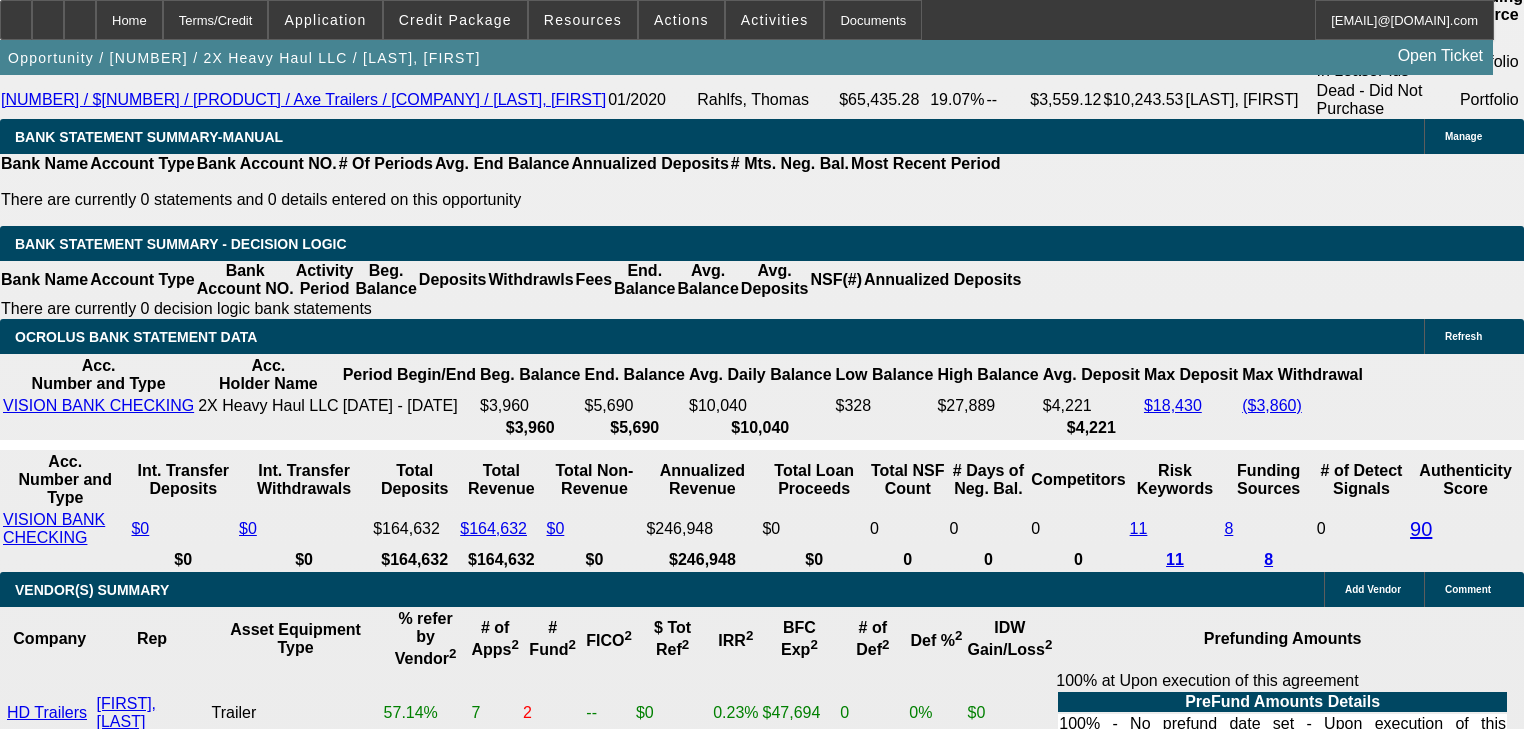 type on "[NUMBER] [NUMBER] [NUMBER] axel trailer with a [NUMBER] axel truck for a [NUMBER] axel set up. XL [NUMBER] [NUMBER] extendable RGN low boy. His current trailer is so heavy that he can hardly get that much weight on it with the truck, runs out of axel. Only [NUMBER]ton capacity more but because of the axels and the spacing you can actually use it. Weight over distance." 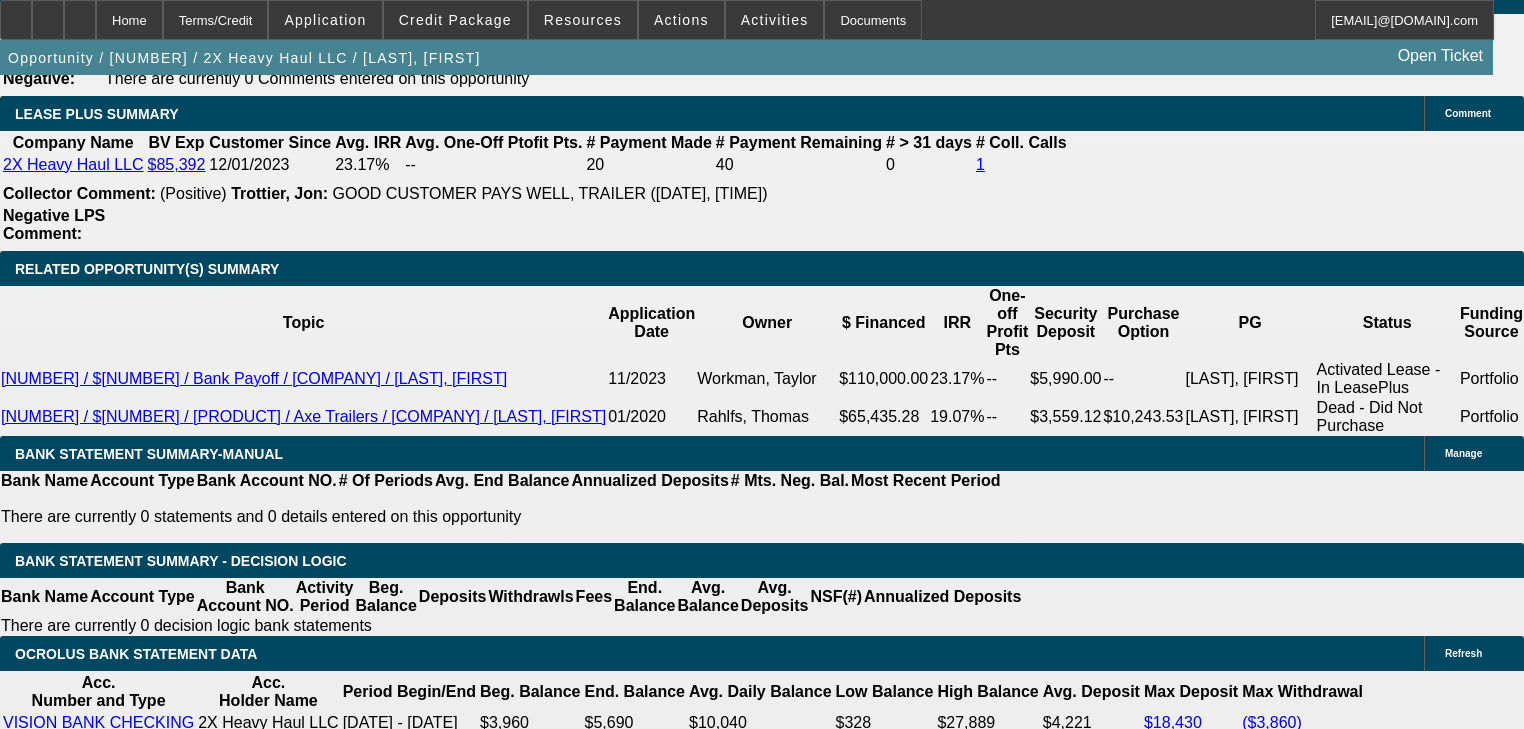 scroll, scrollTop: 3360, scrollLeft: 0, axis: vertical 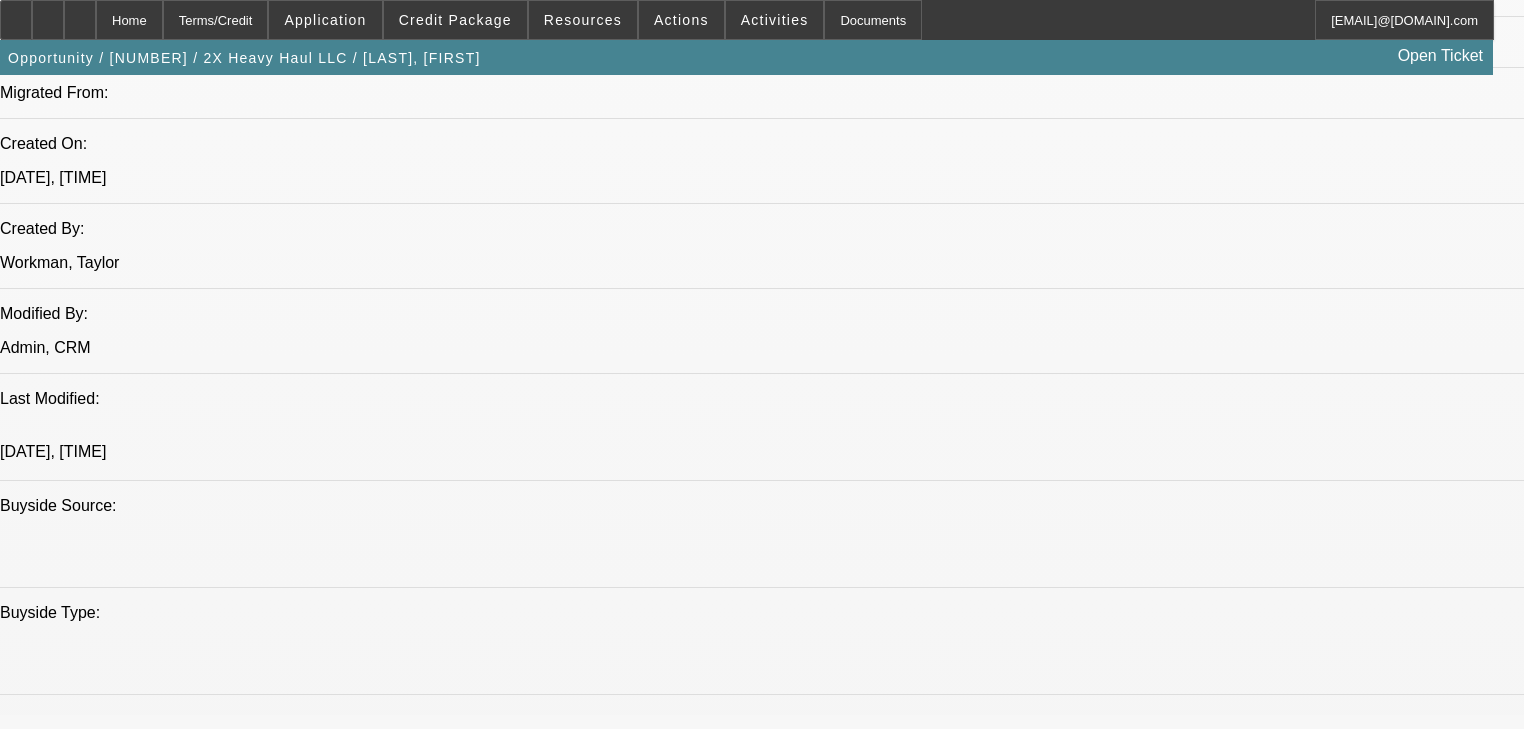 click on "[NUMBER] / $[NUMBER] / Bank Payoff / [COMPANY] / [LAST], [FIRST]" 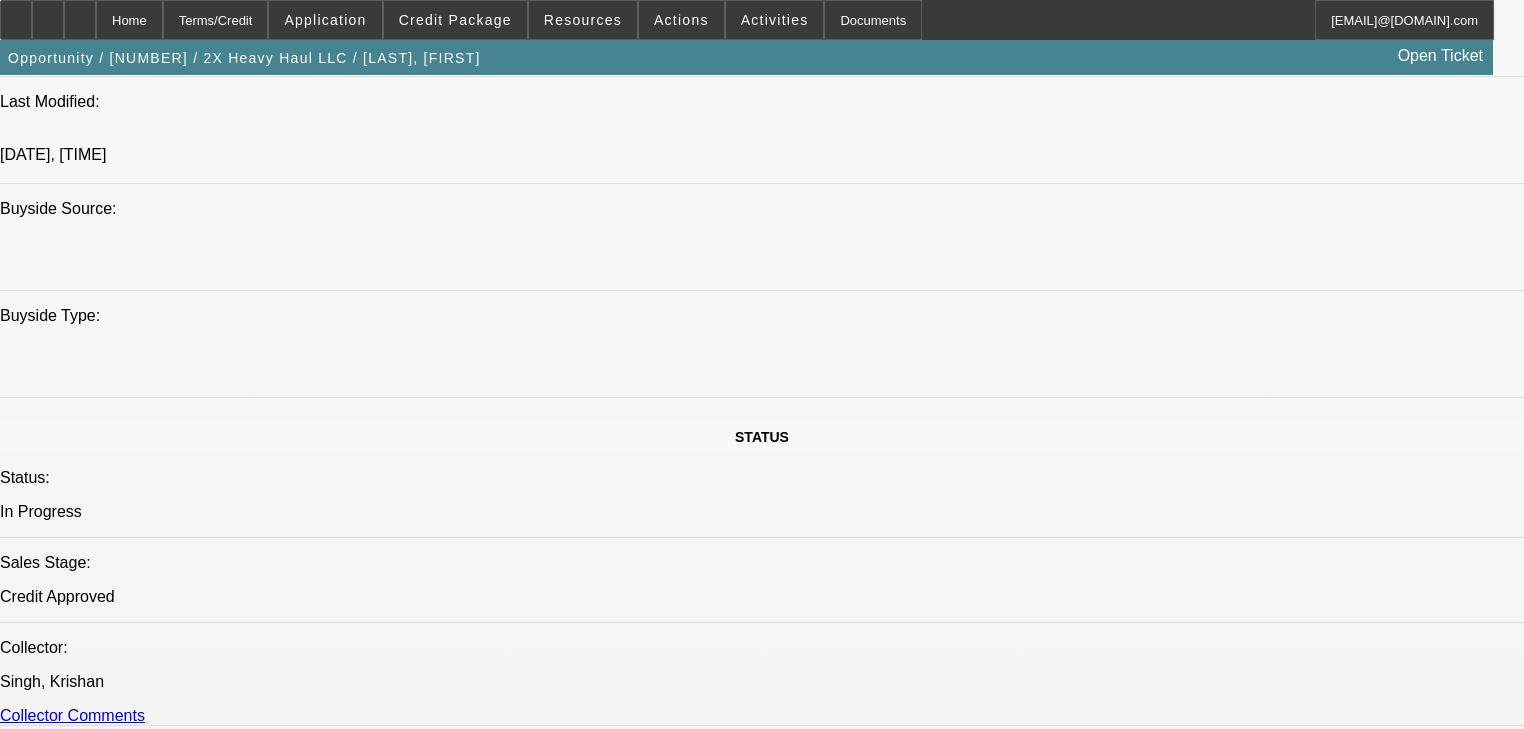 scroll, scrollTop: 2240, scrollLeft: 0, axis: vertical 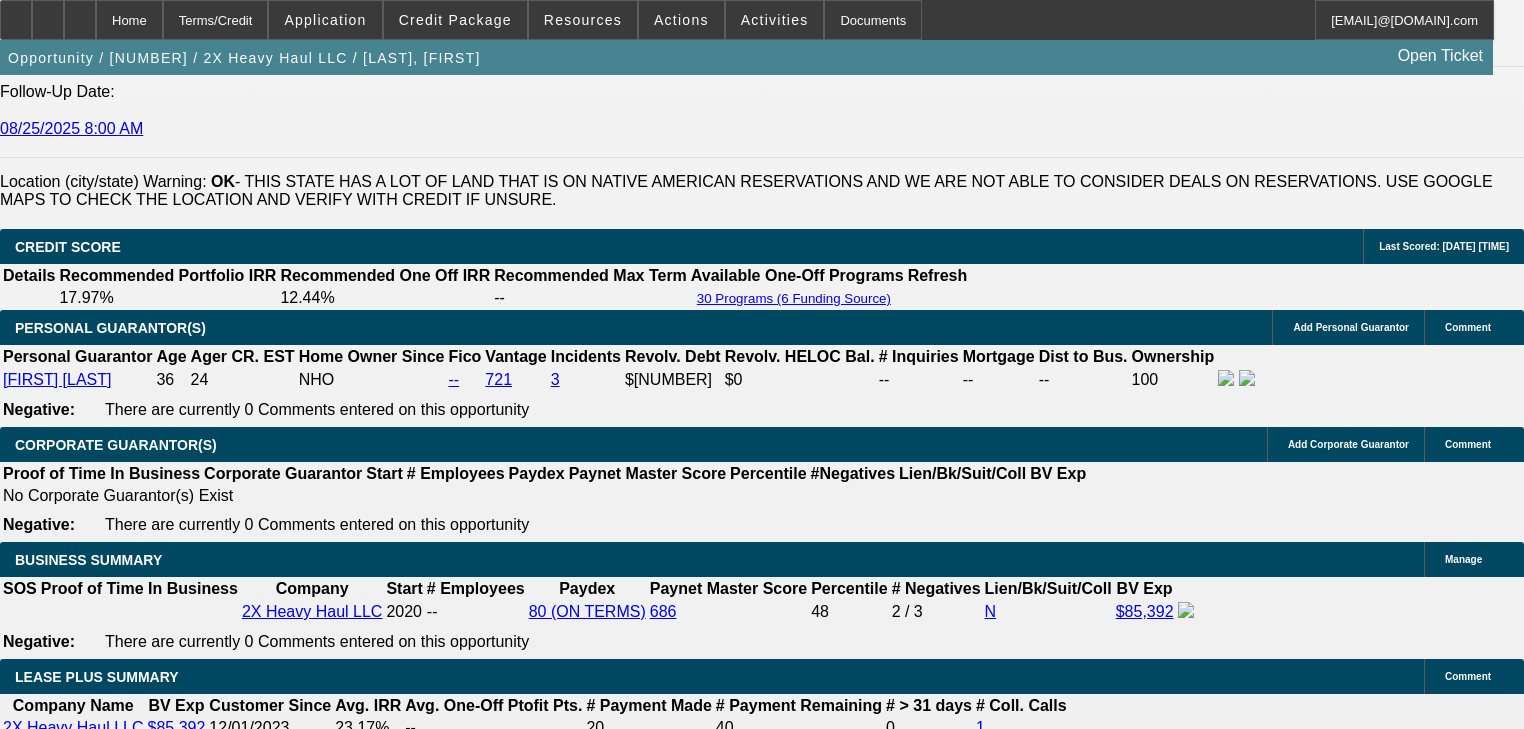 drag, startPoint x: 379, startPoint y: 492, endPoint x: 256, endPoint y: 511, distance: 124.45883 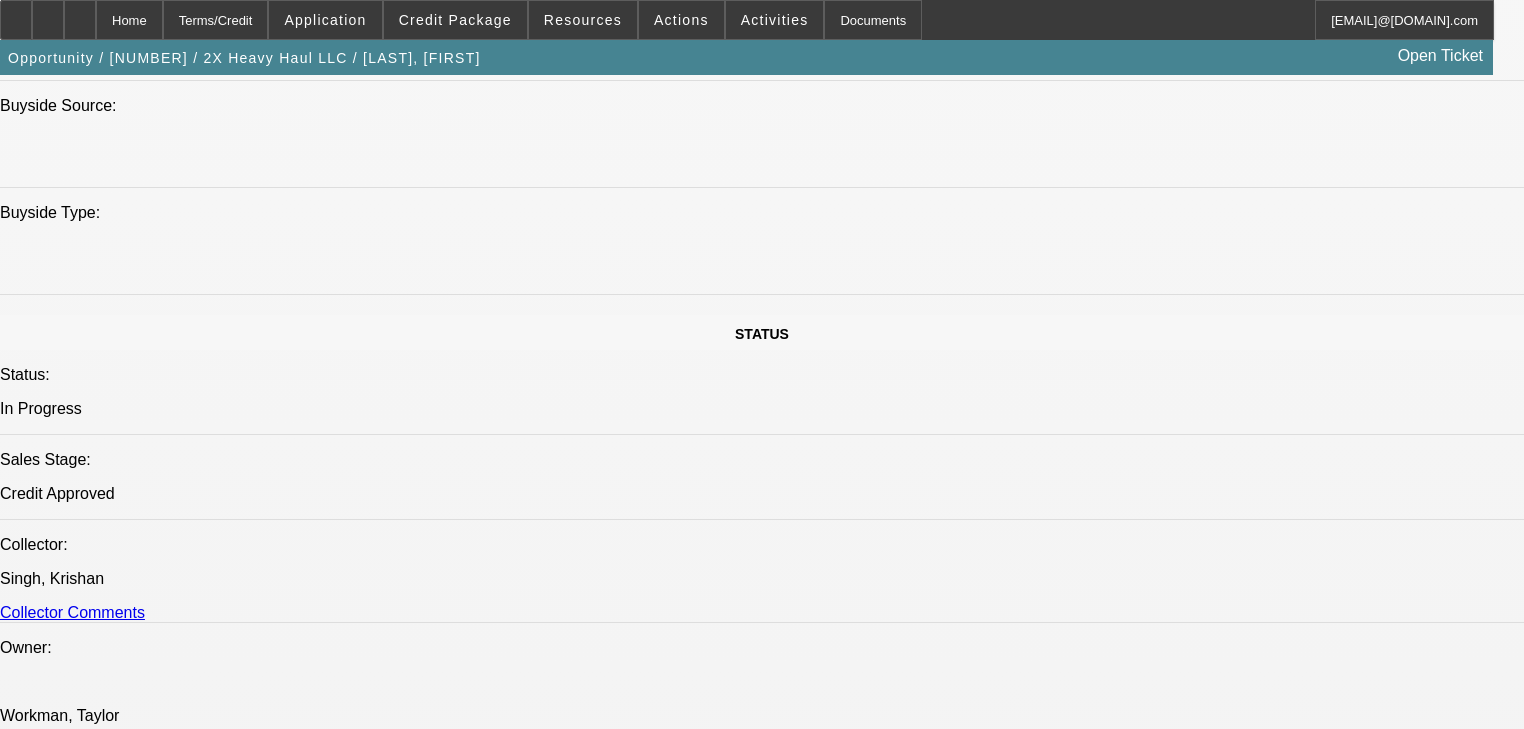 scroll, scrollTop: 1920, scrollLeft: 0, axis: vertical 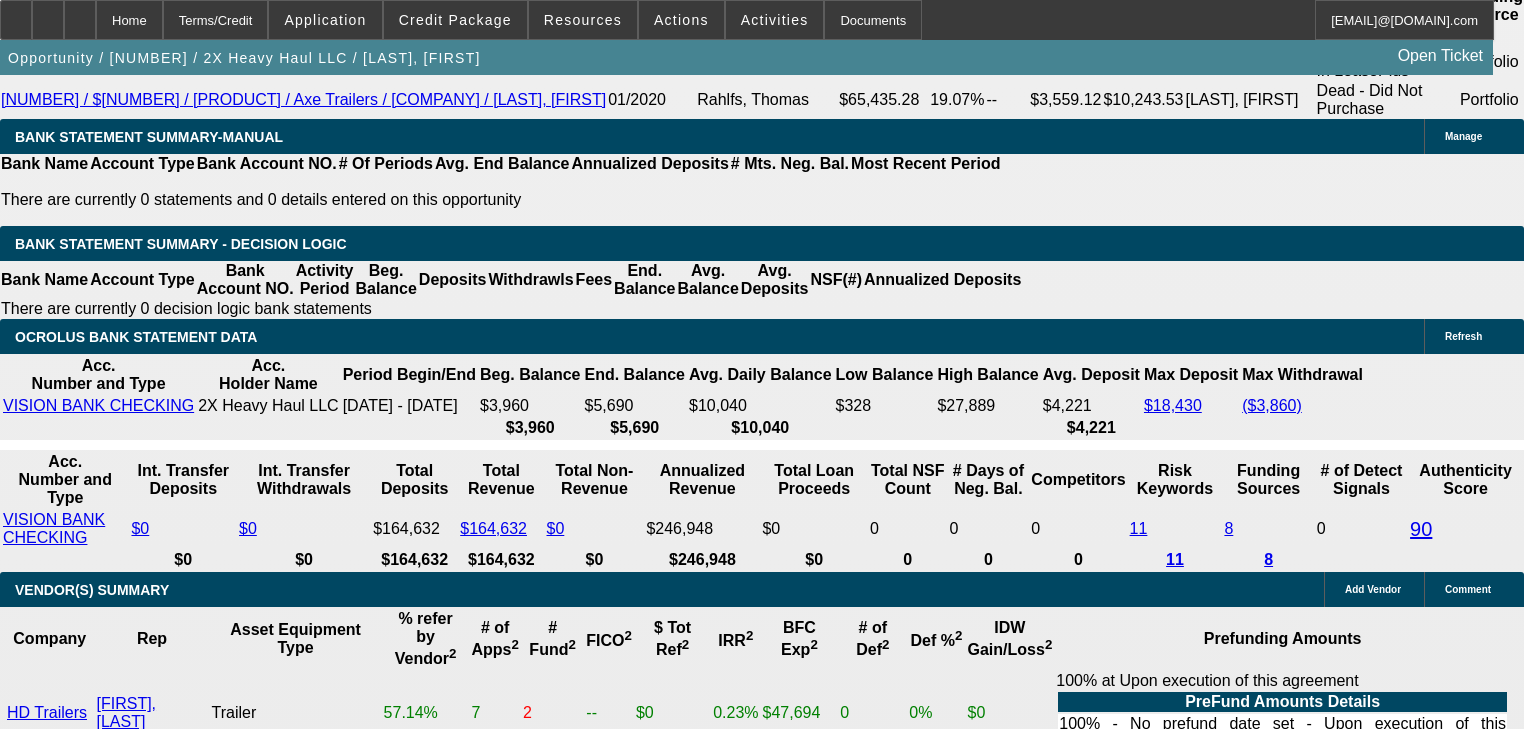 click on "$150,000.00" 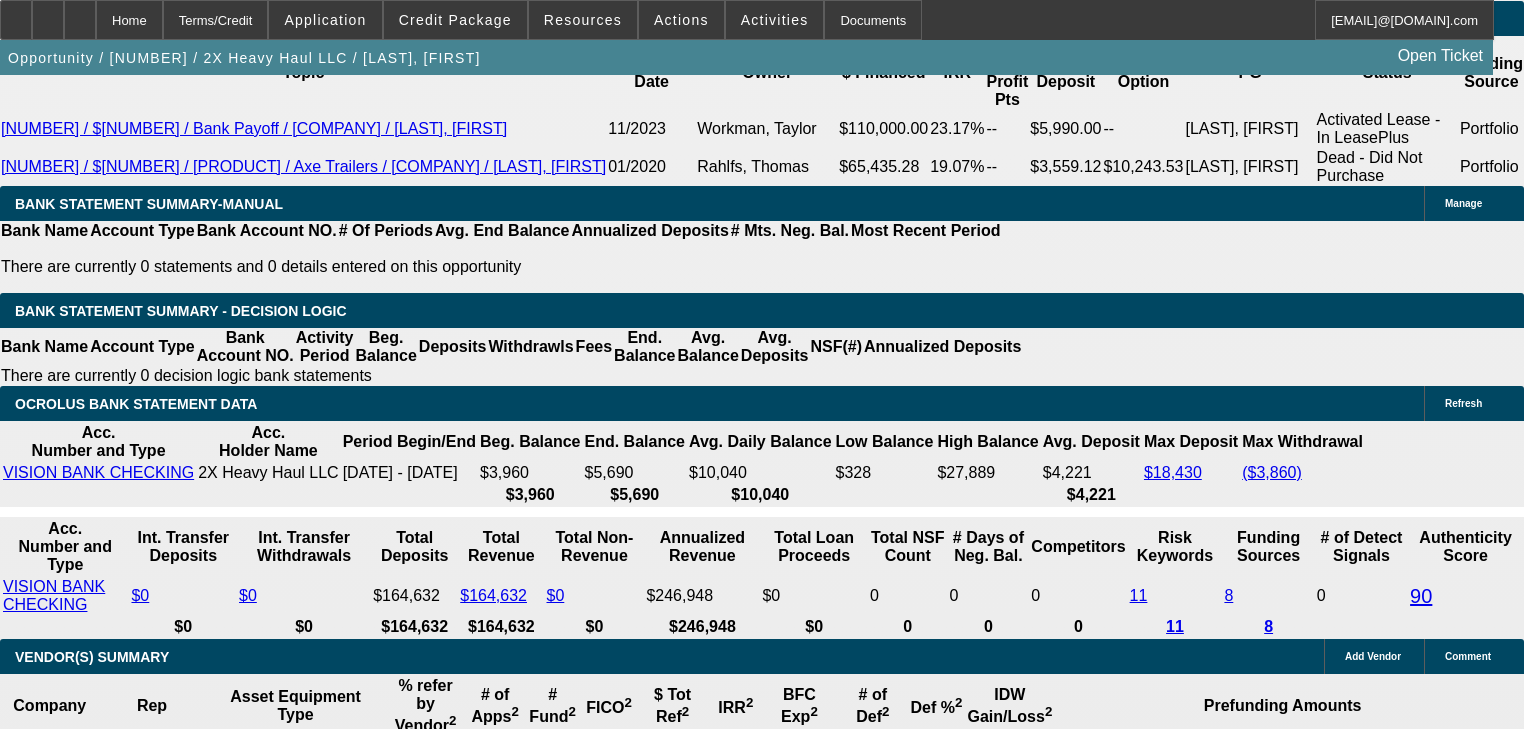 scroll, scrollTop: 3600, scrollLeft: 0, axis: vertical 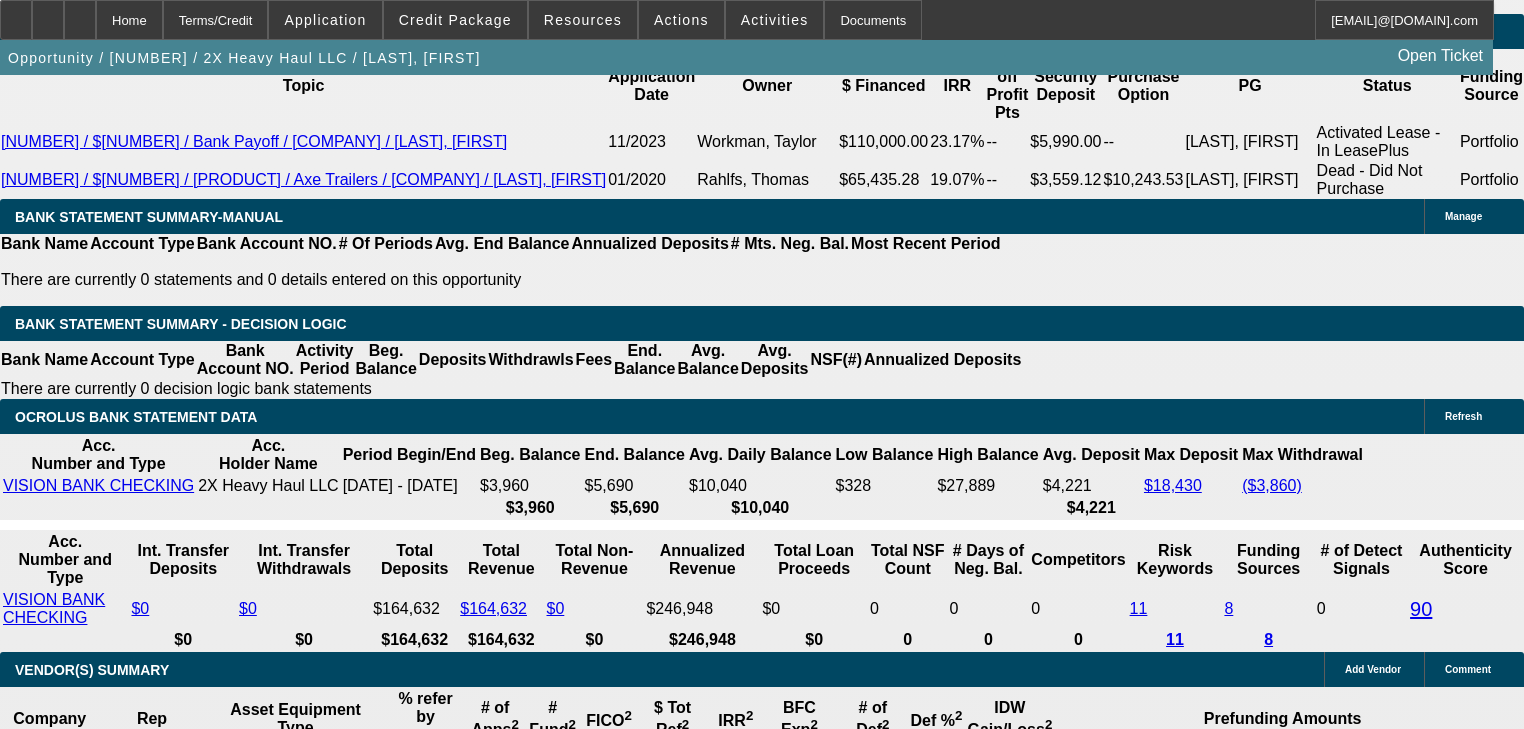 click on "Bank Payoff" 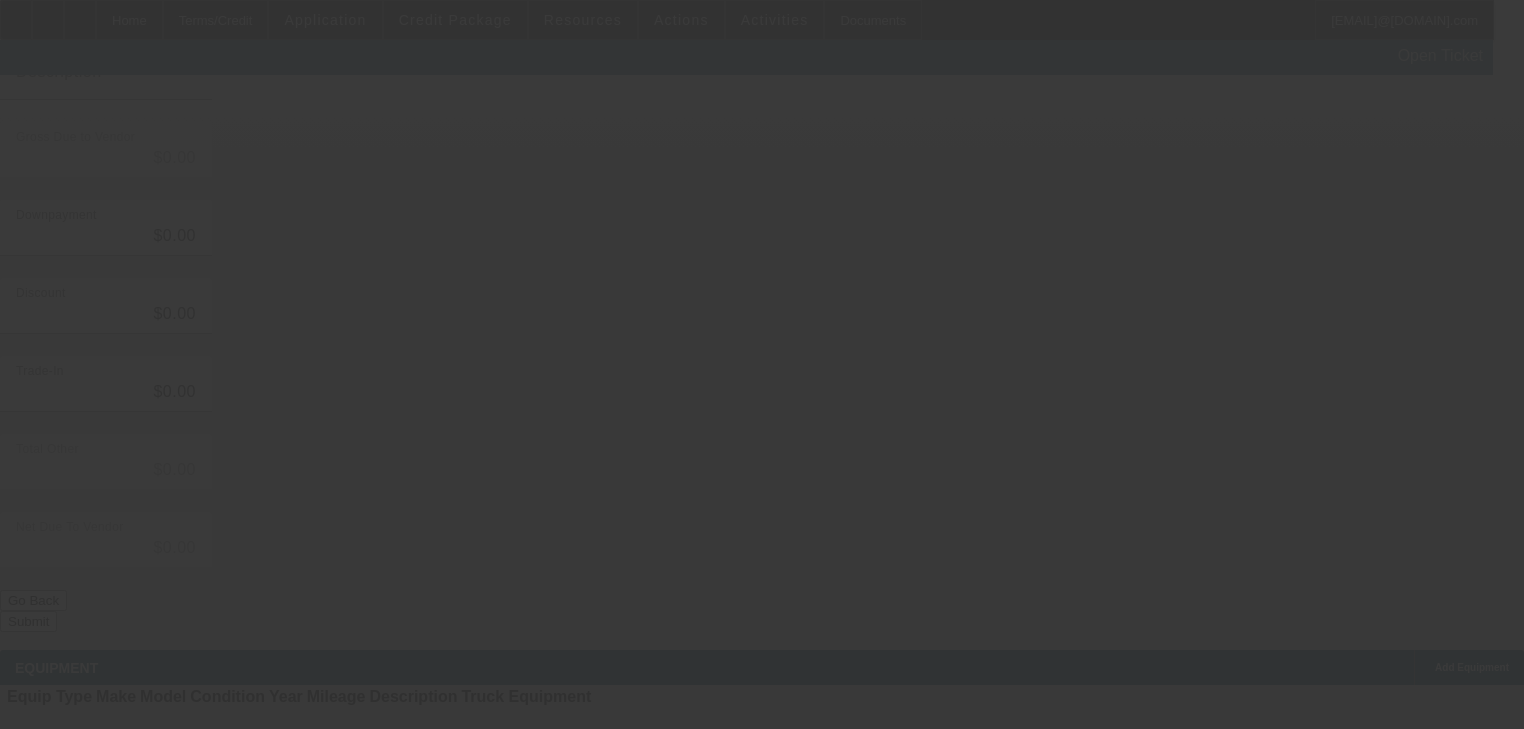 scroll, scrollTop: 0, scrollLeft: 0, axis: both 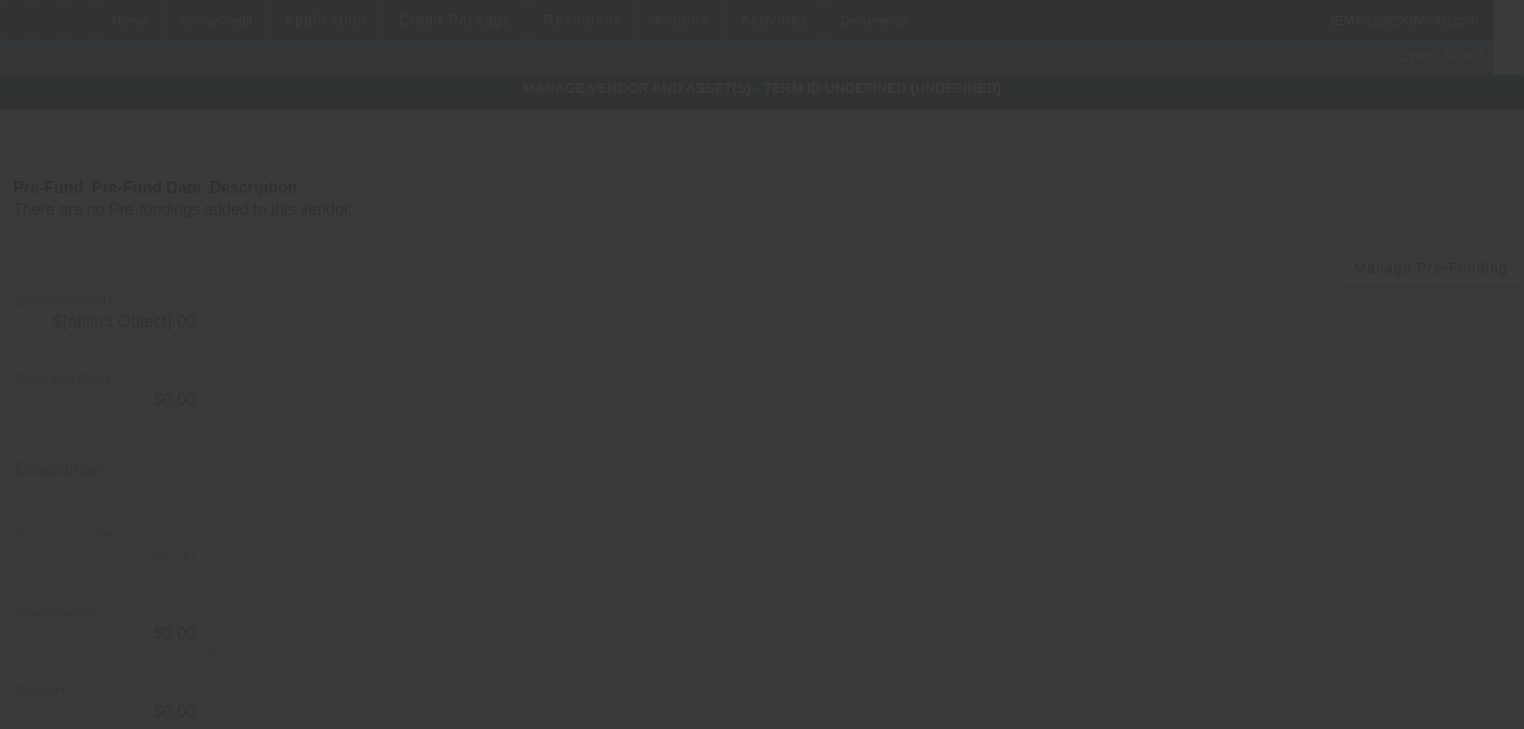 type on "$[NUMBER]" 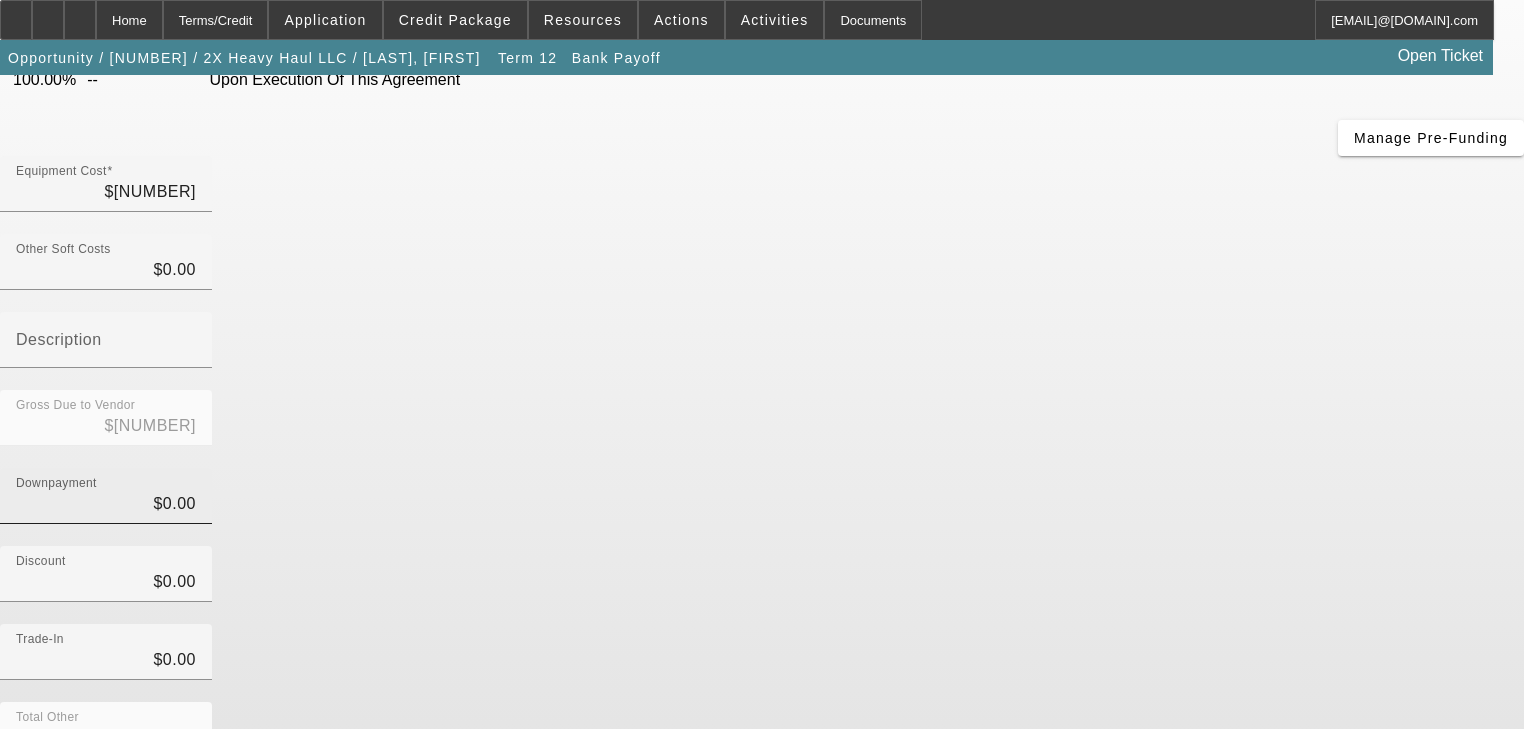 scroll, scrollTop: 0, scrollLeft: 0, axis: both 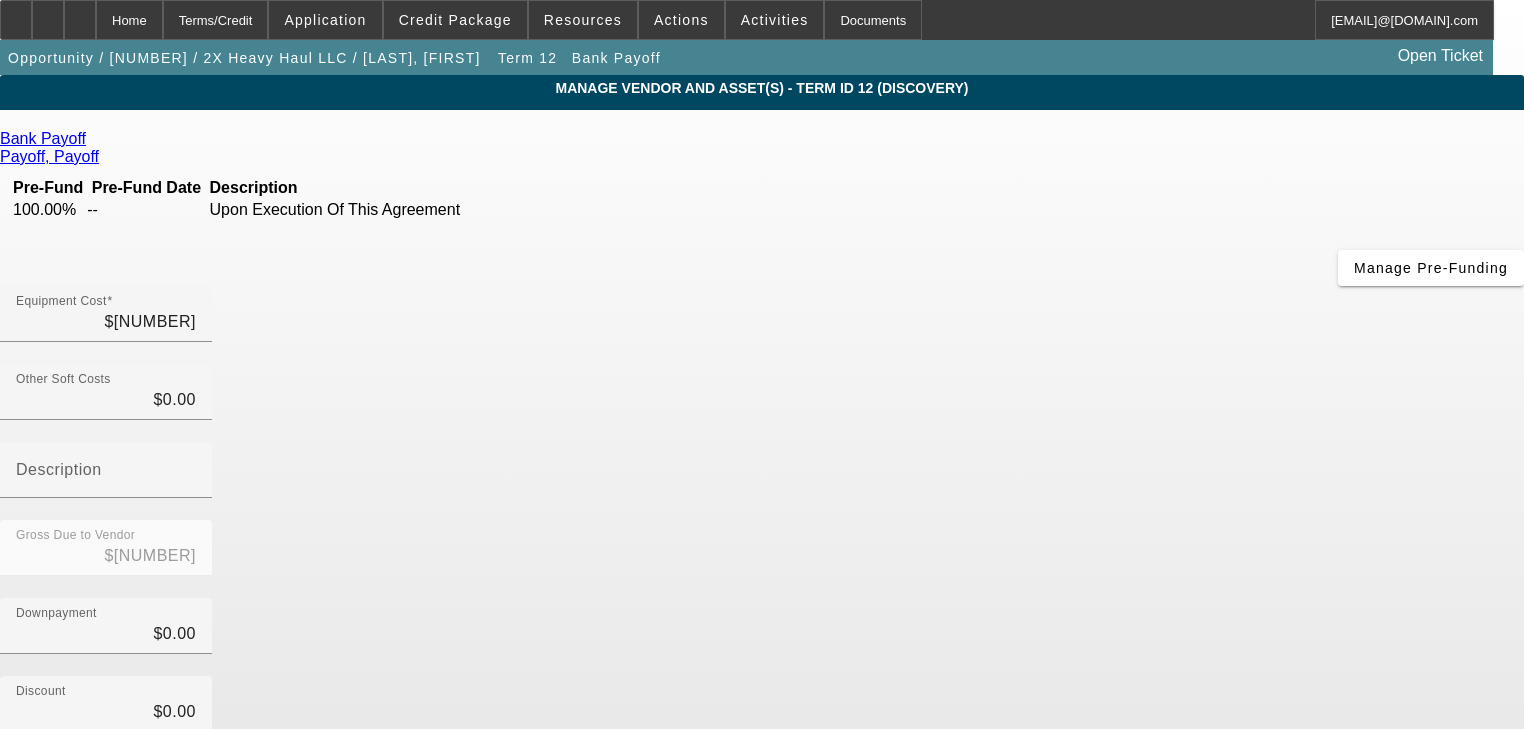 click on "Remove Vendor" at bounding box center (1382, 17) 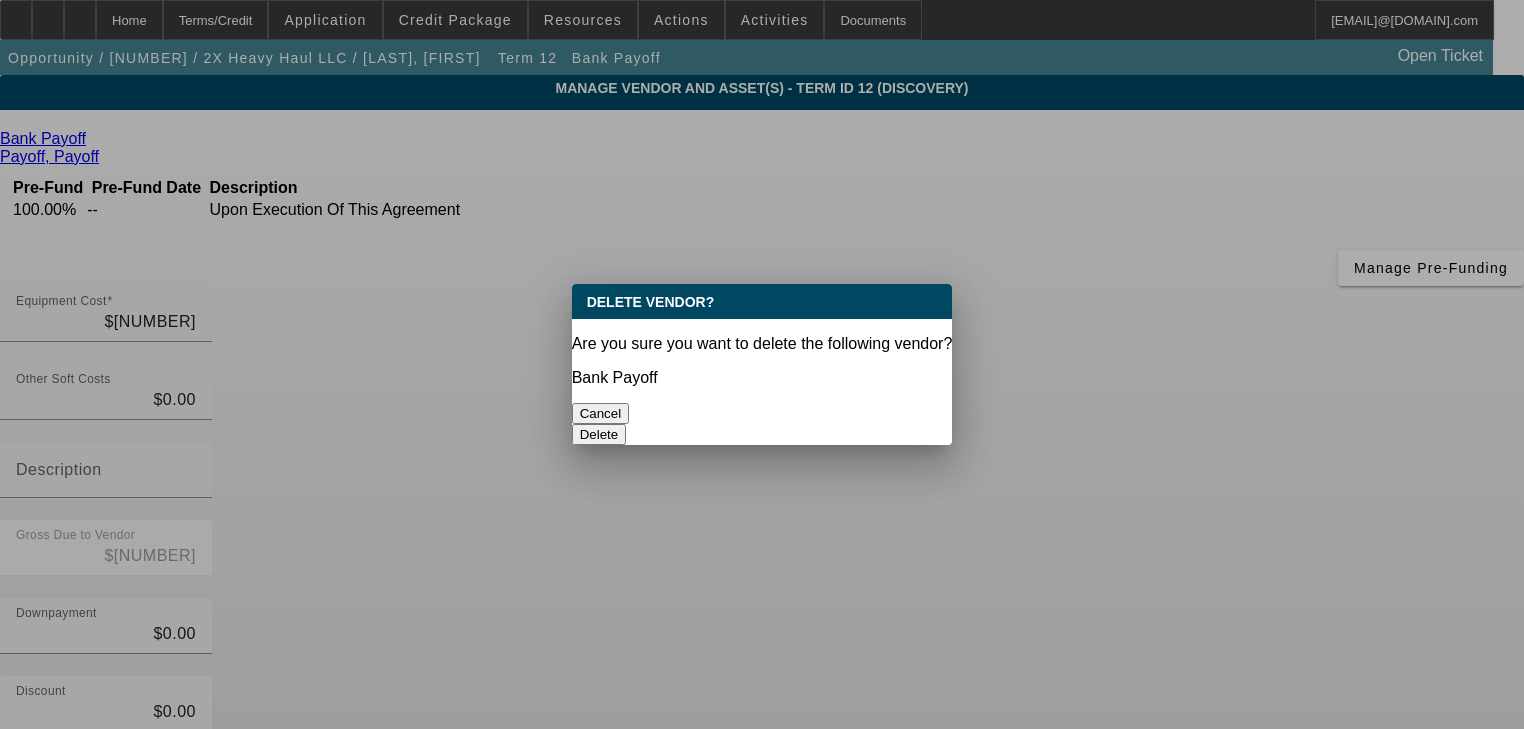 click on "Delete" at bounding box center [599, 434] 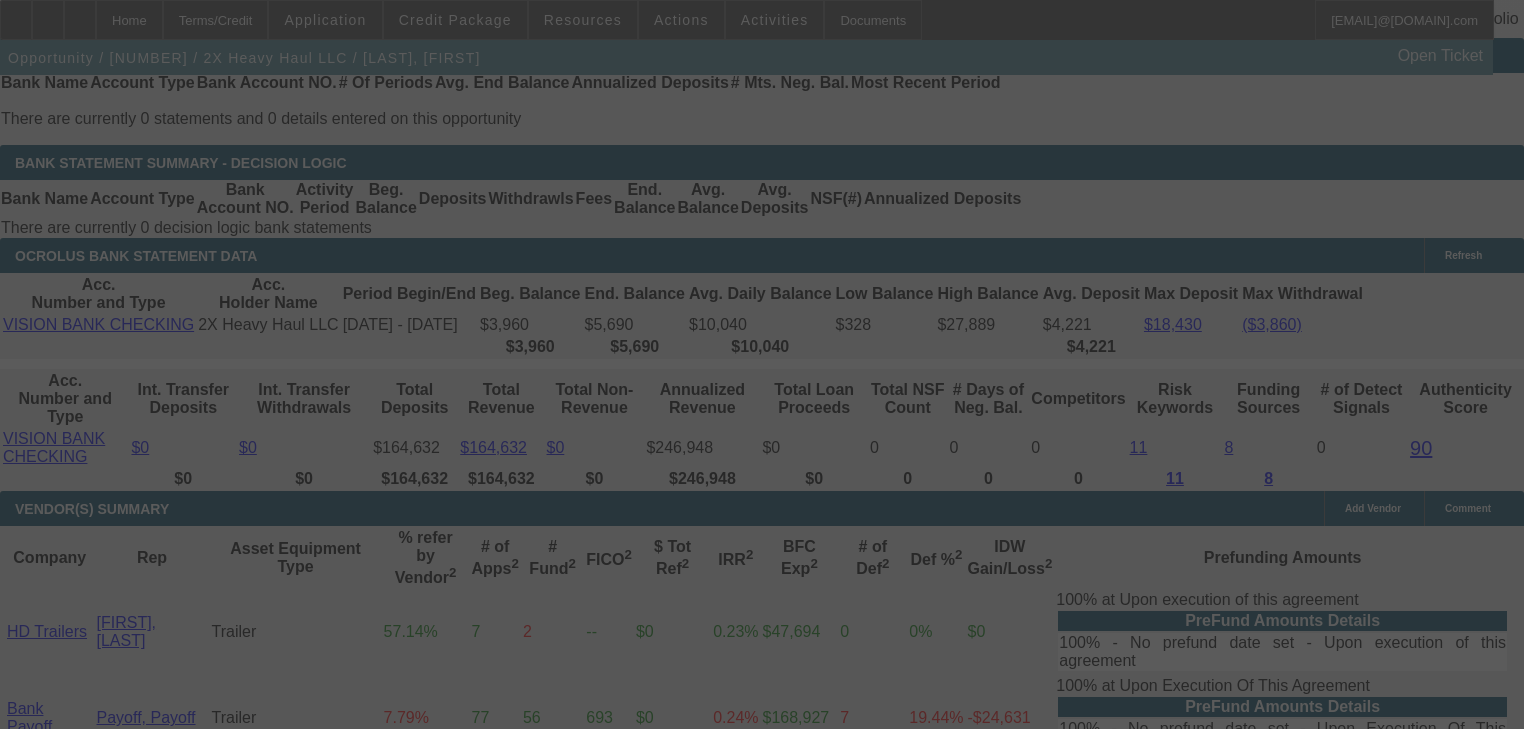 scroll, scrollTop: 3753, scrollLeft: 0, axis: vertical 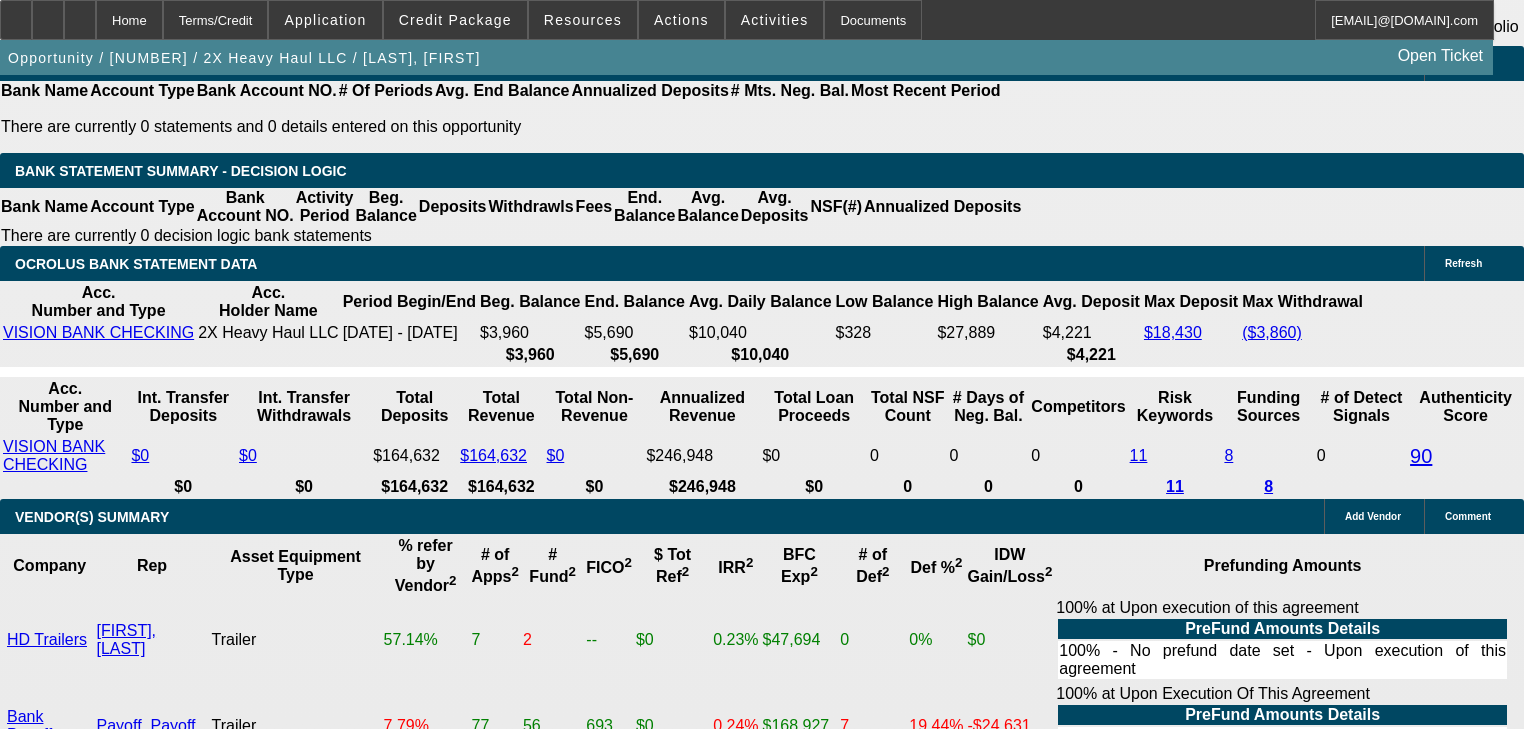 select on "0" 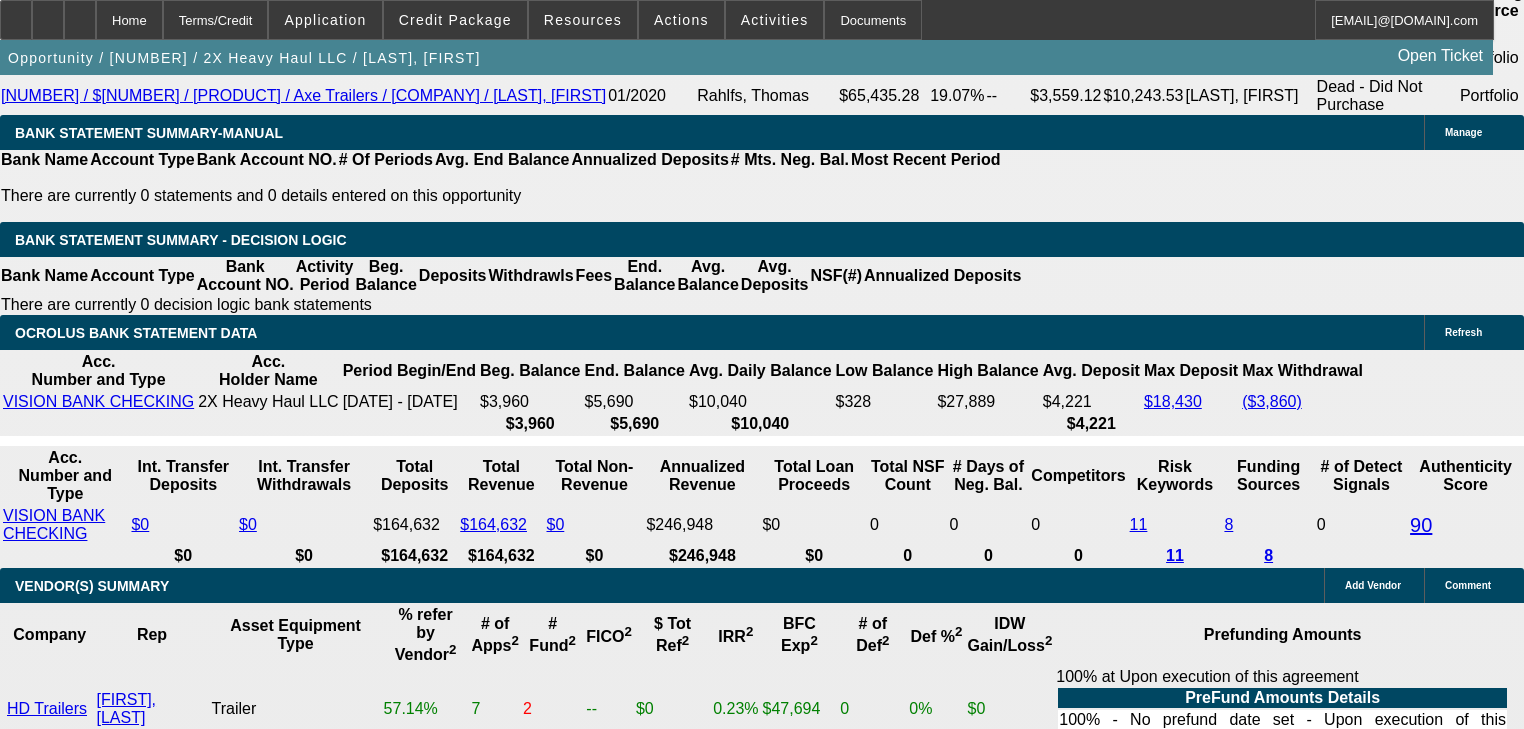 scroll, scrollTop: 3673, scrollLeft: 0, axis: vertical 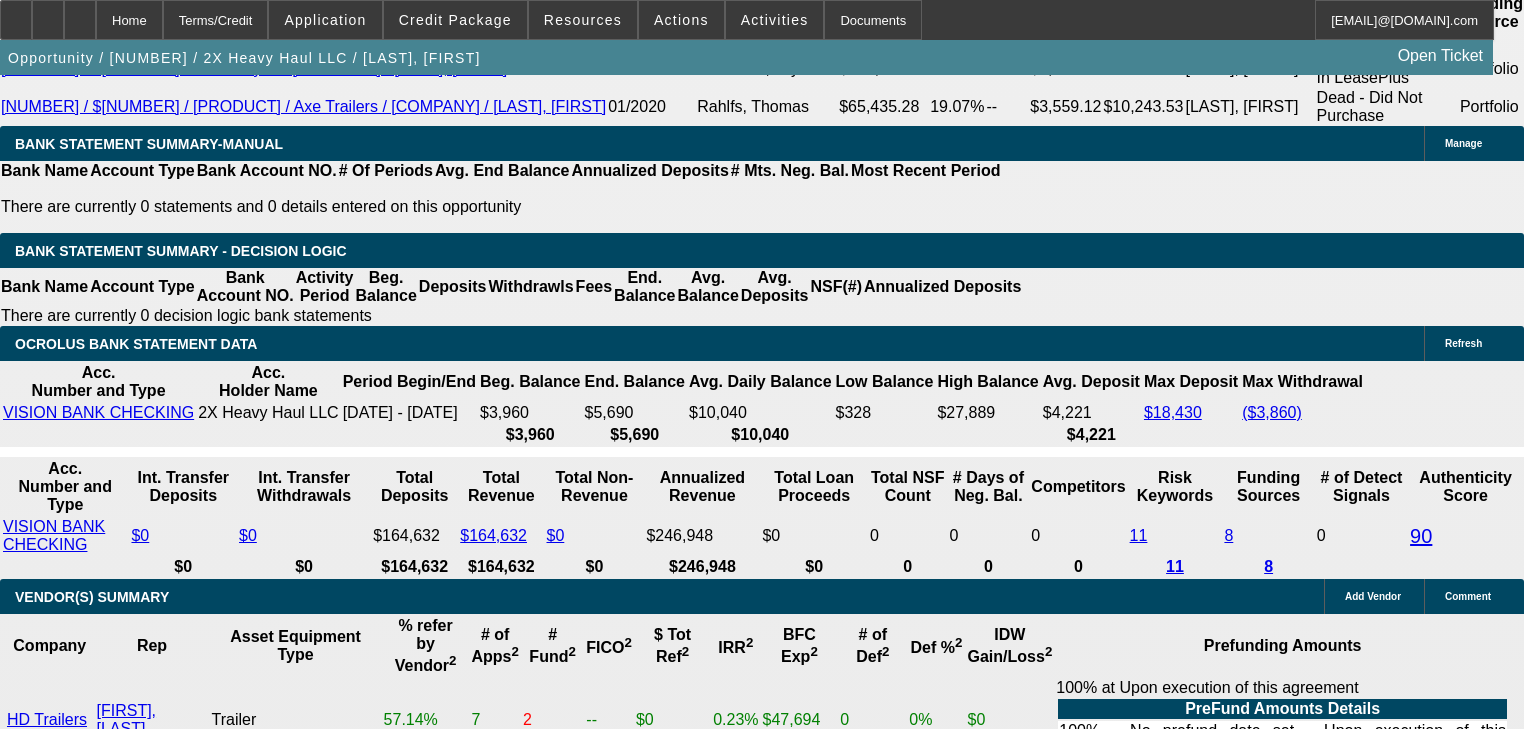 click on "Third Party Vendor" 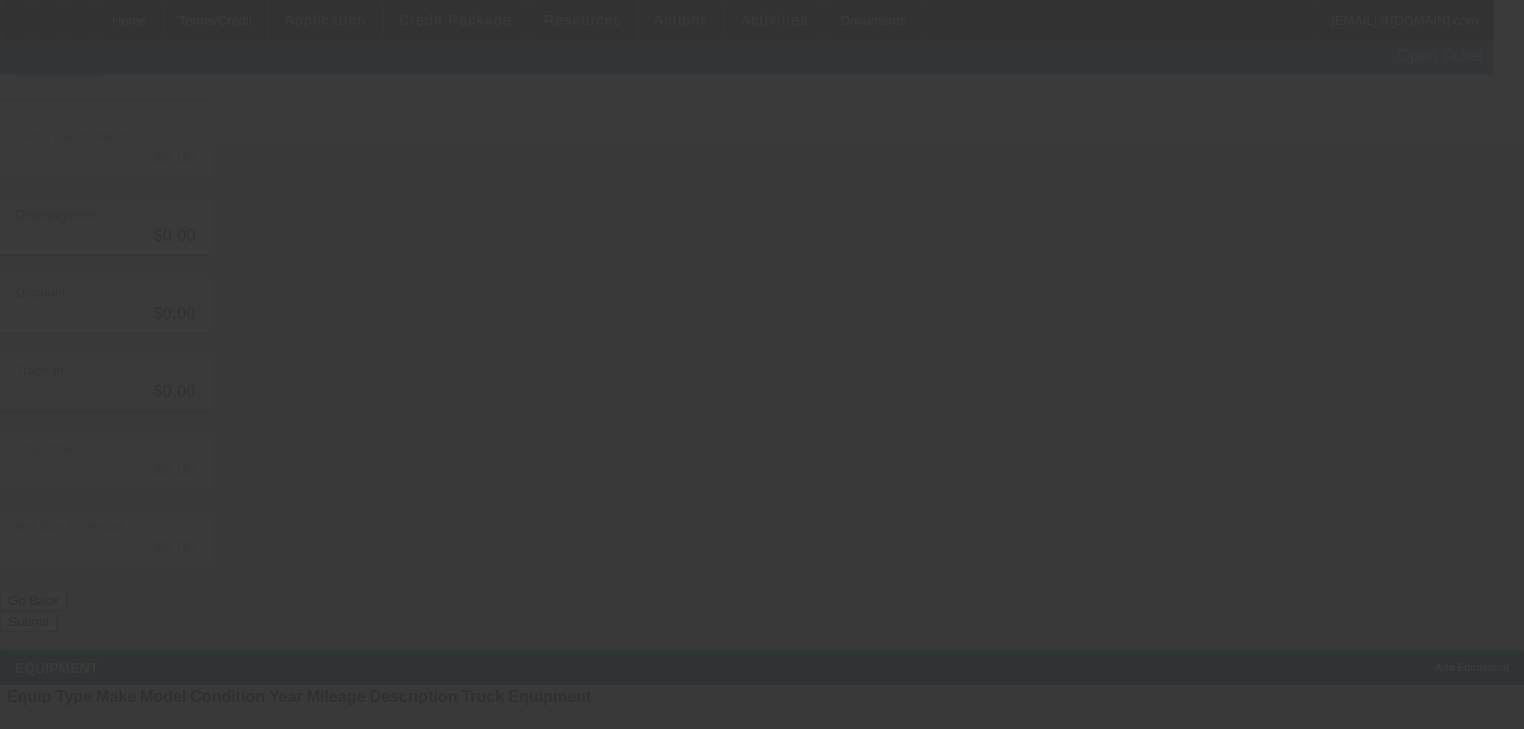 scroll, scrollTop: 0, scrollLeft: 0, axis: both 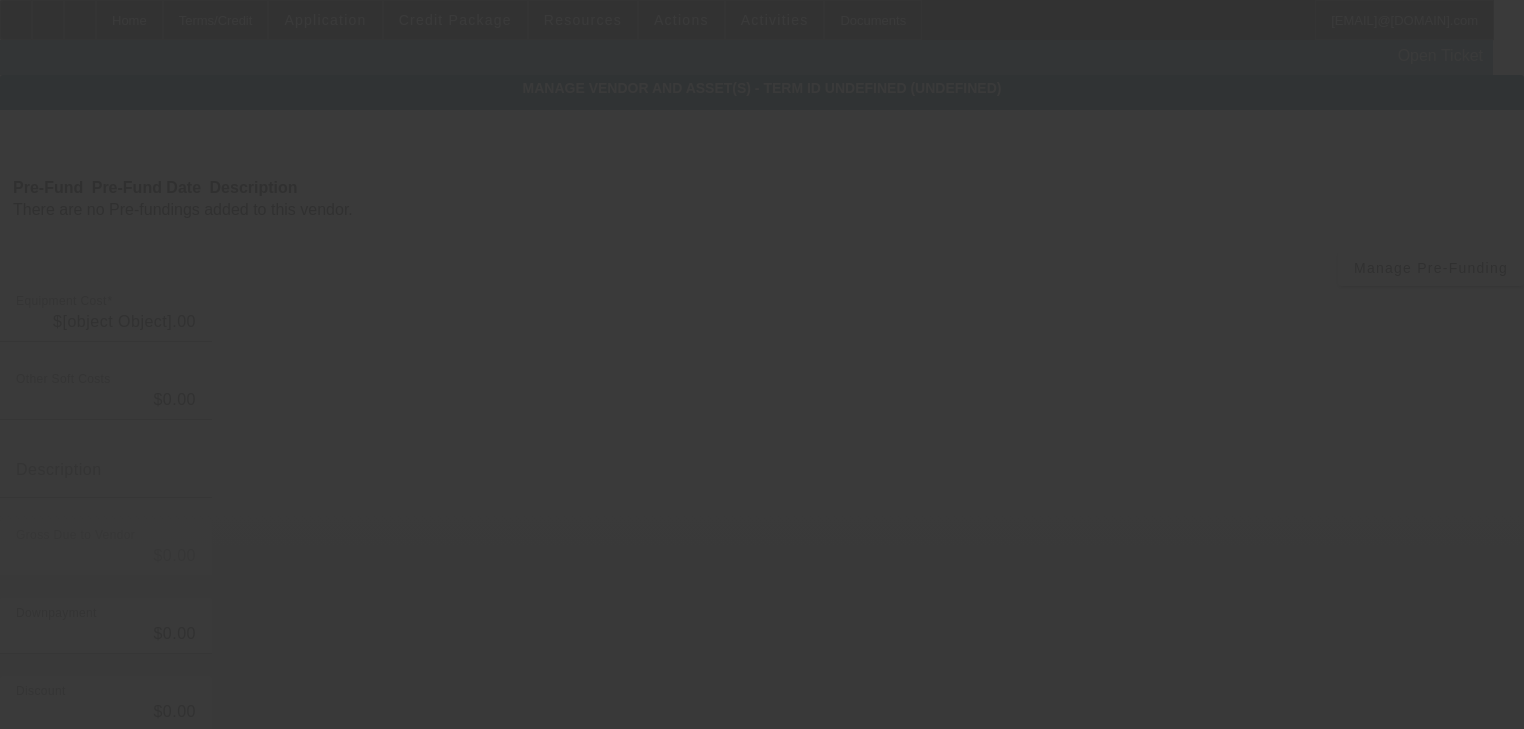 type on "$115,000.00" 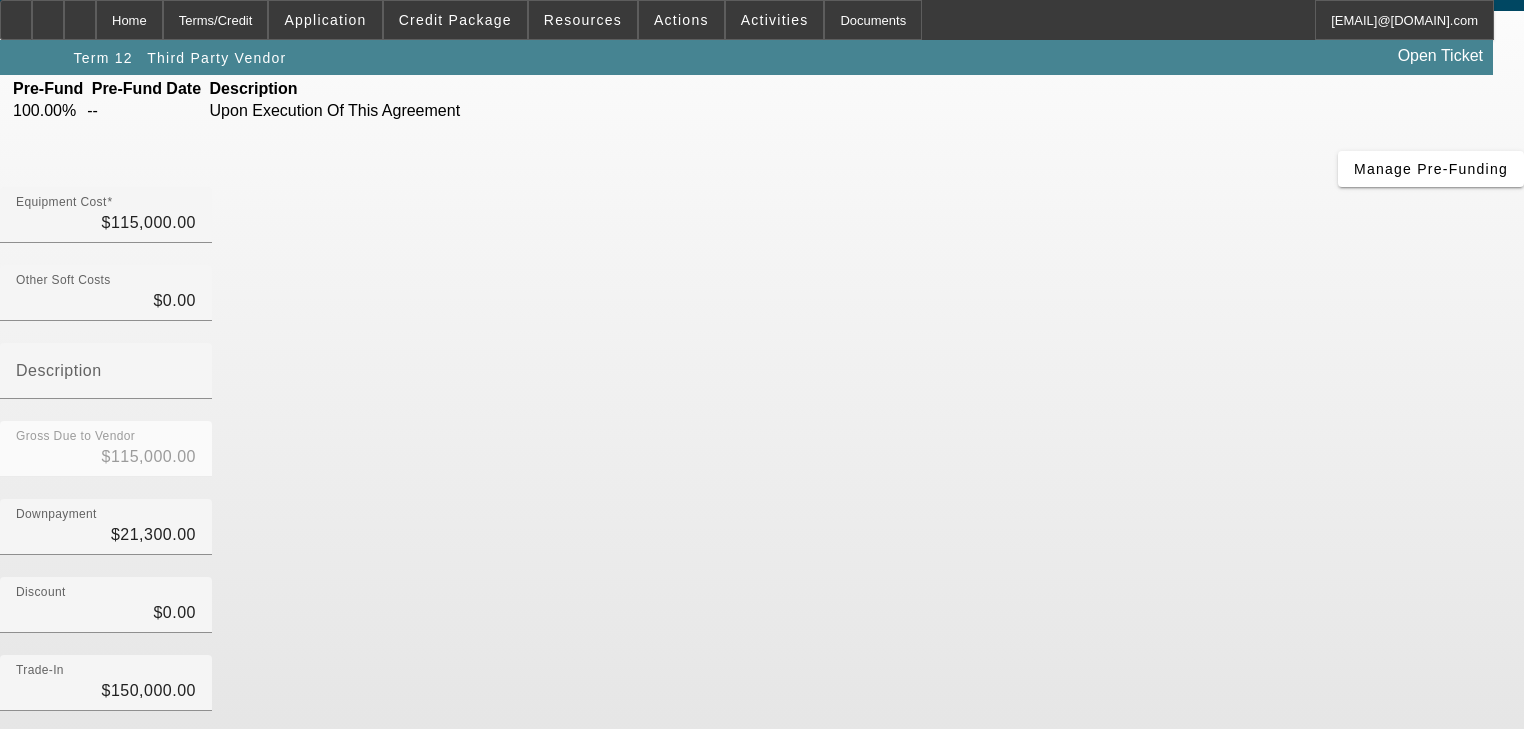 scroll, scrollTop: 160, scrollLeft: 0, axis: vertical 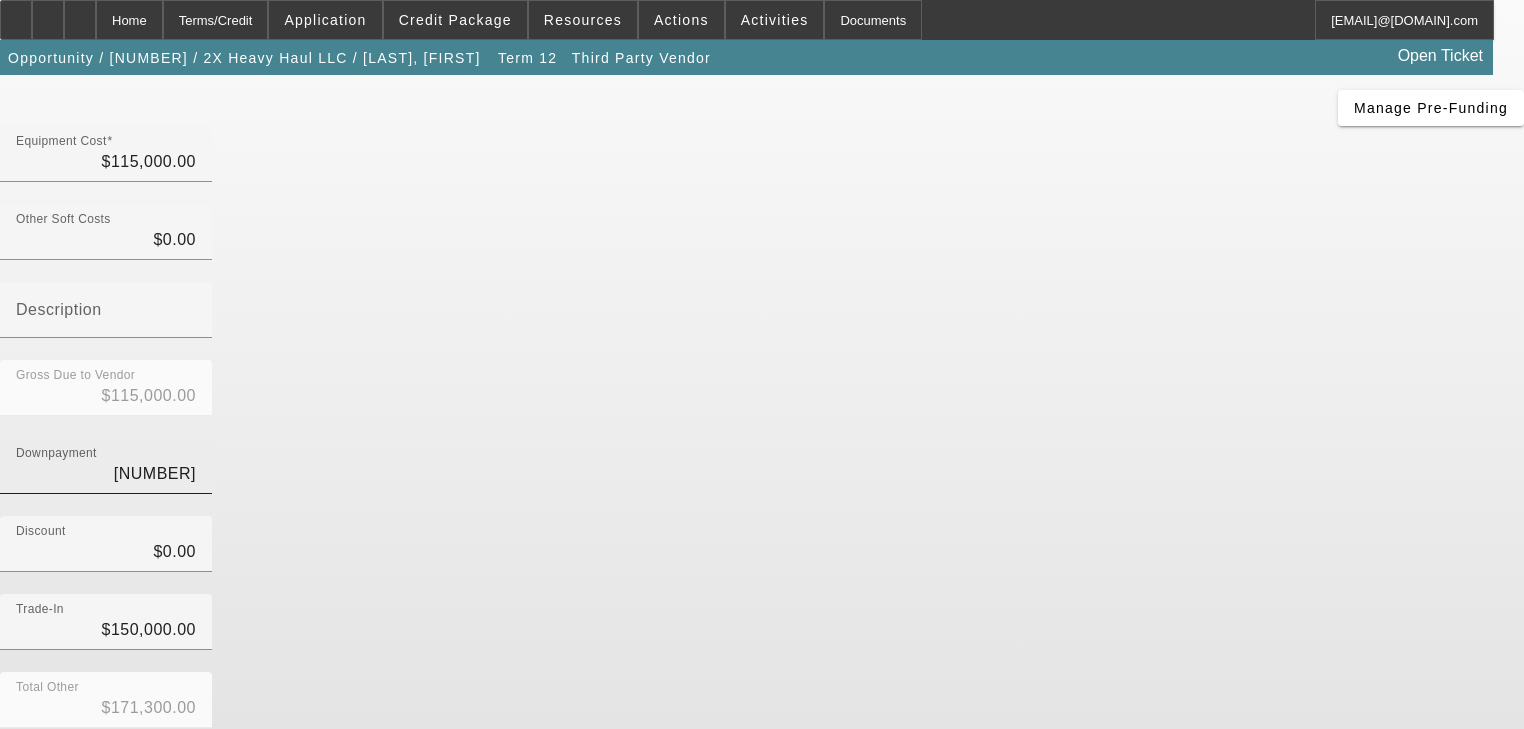click on "[NUMBER]" at bounding box center (106, 474) 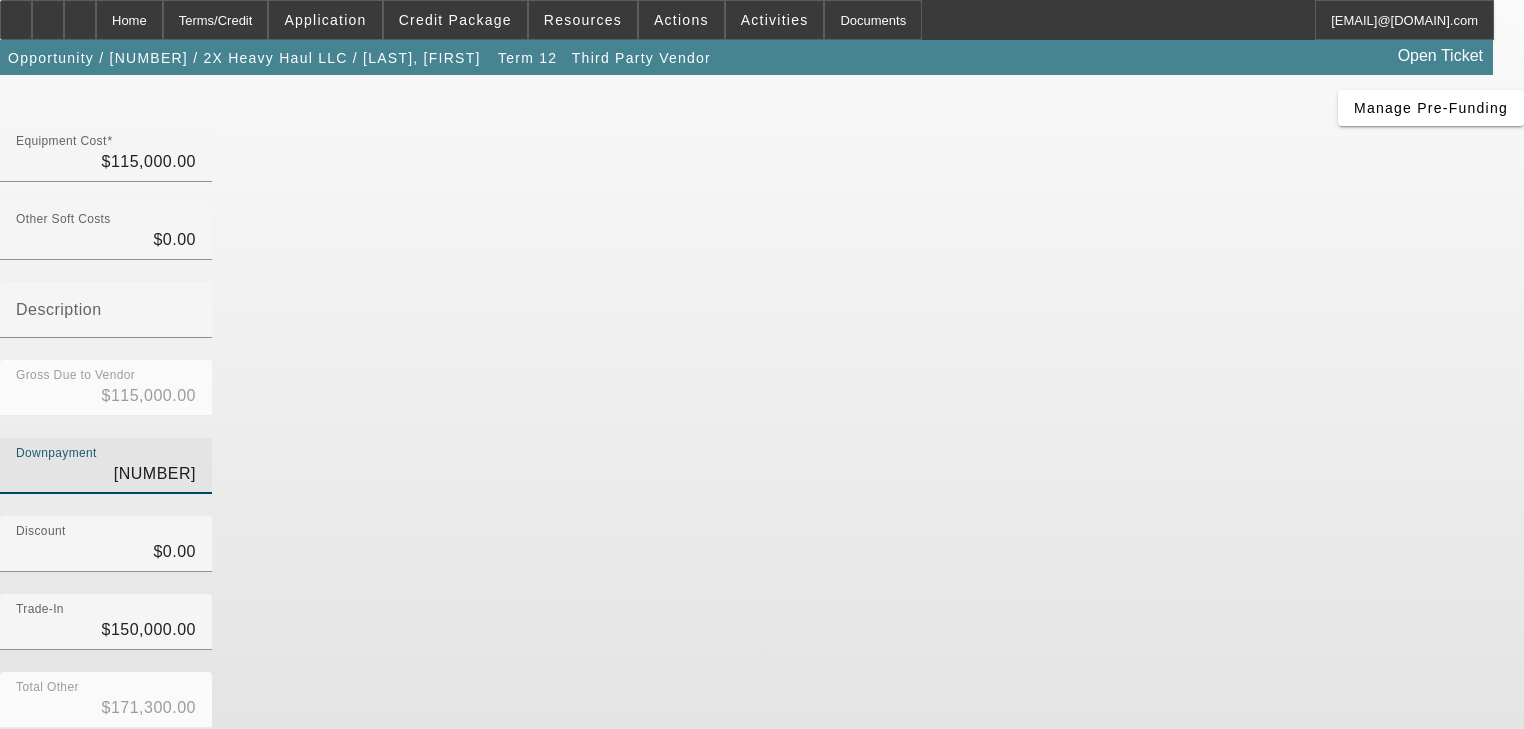 click on "[NUMBER]" at bounding box center (106, 474) 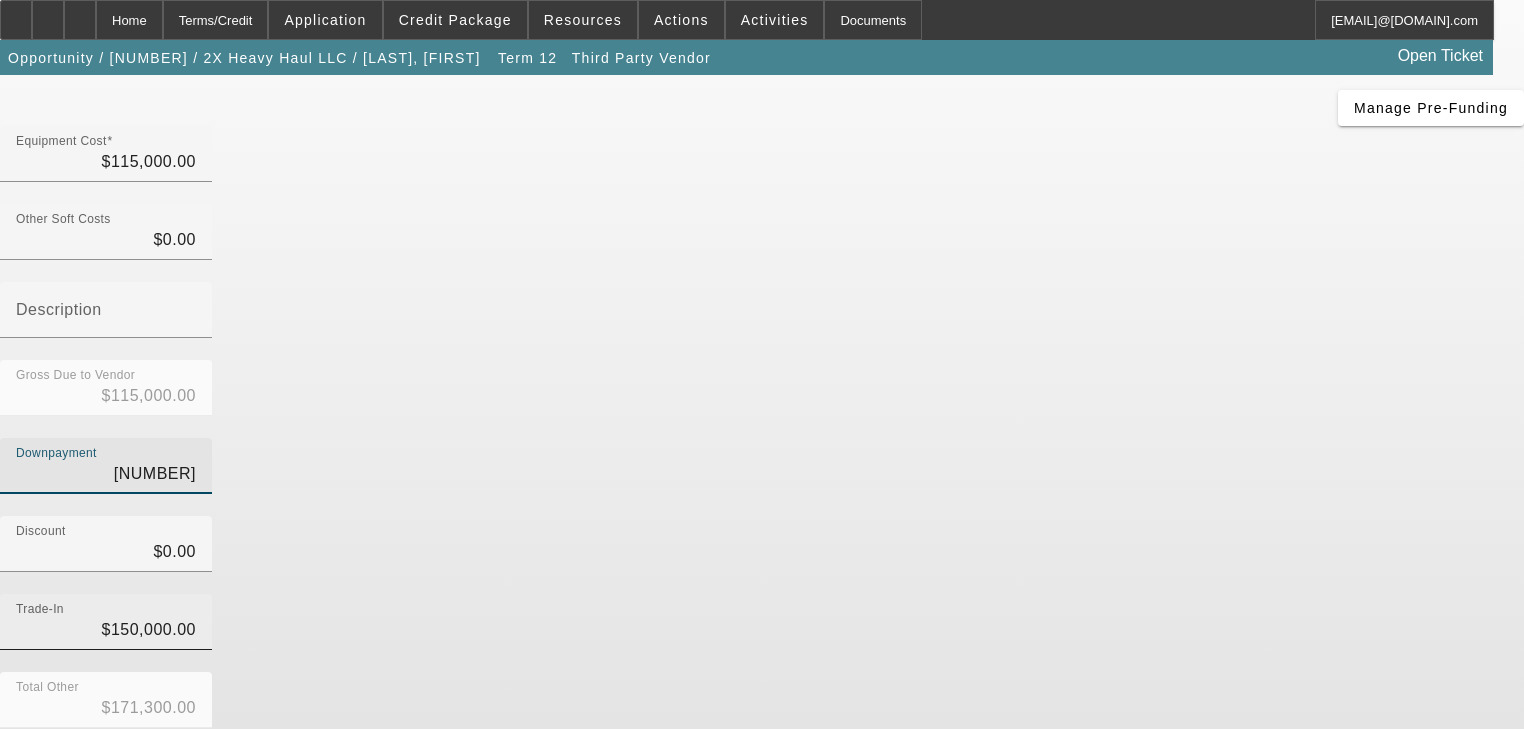 type on "$21,300.00" 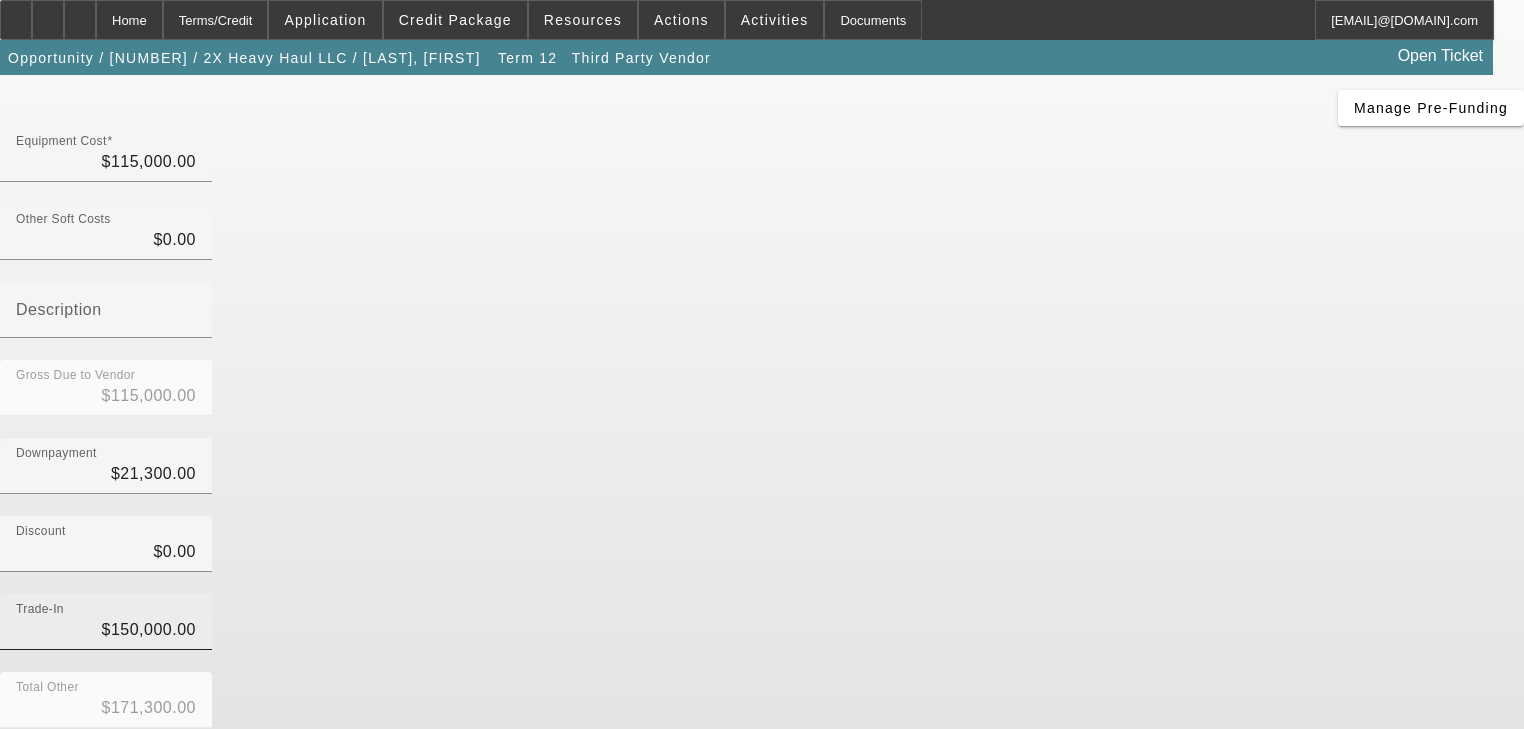 click on "Trade-In
$150,000.00" at bounding box center (106, 622) 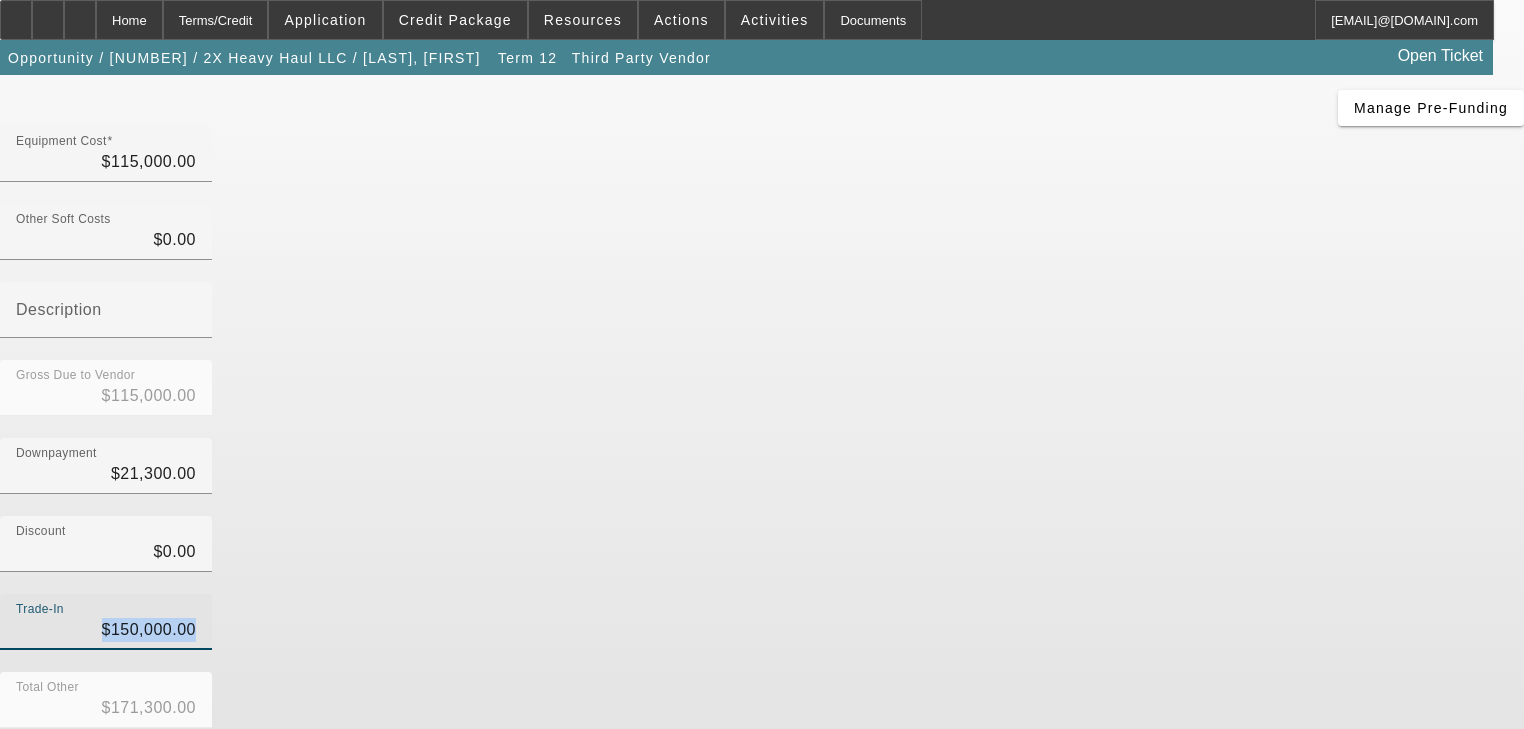 click on "Trade-In
$150,000.00" at bounding box center (106, 622) 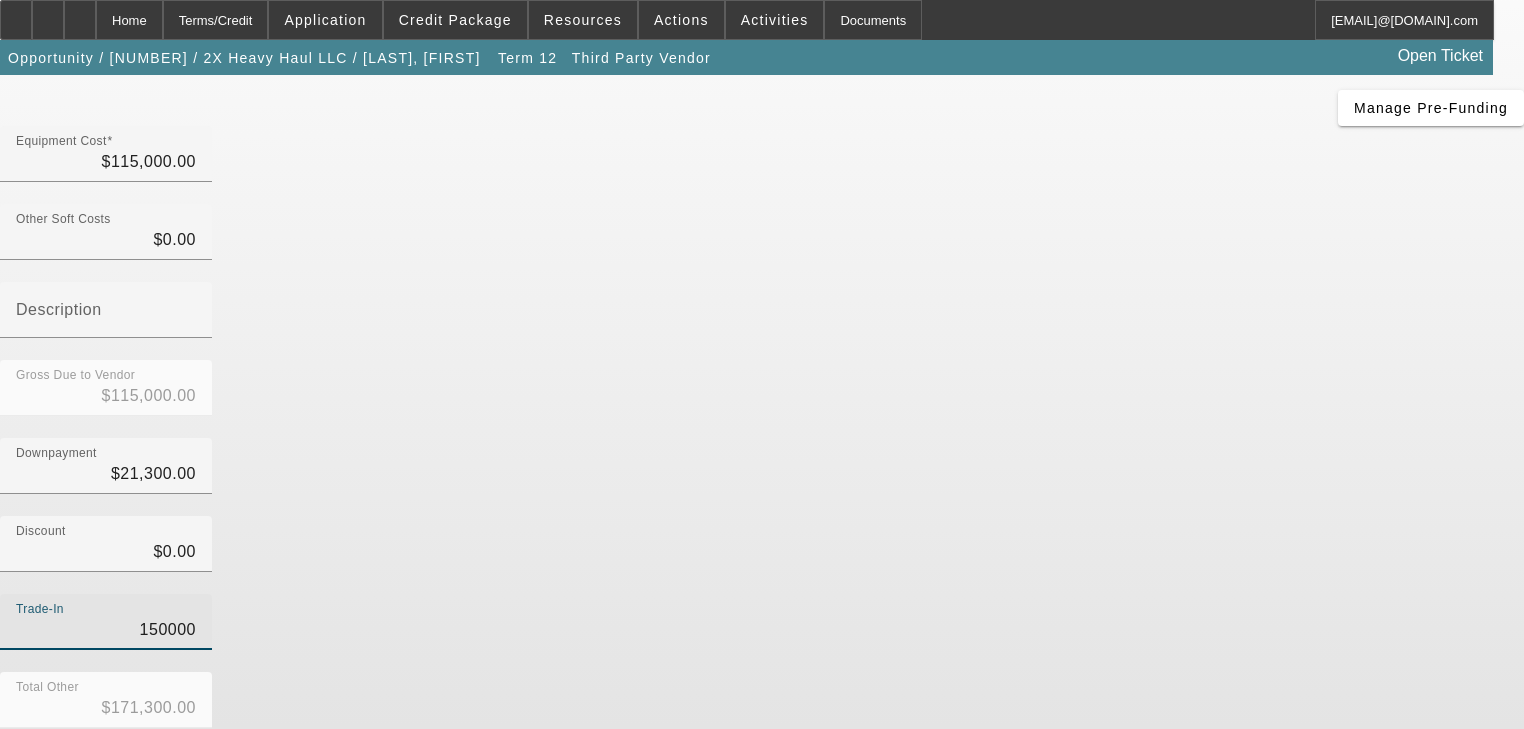 click on "150000" at bounding box center [106, 630] 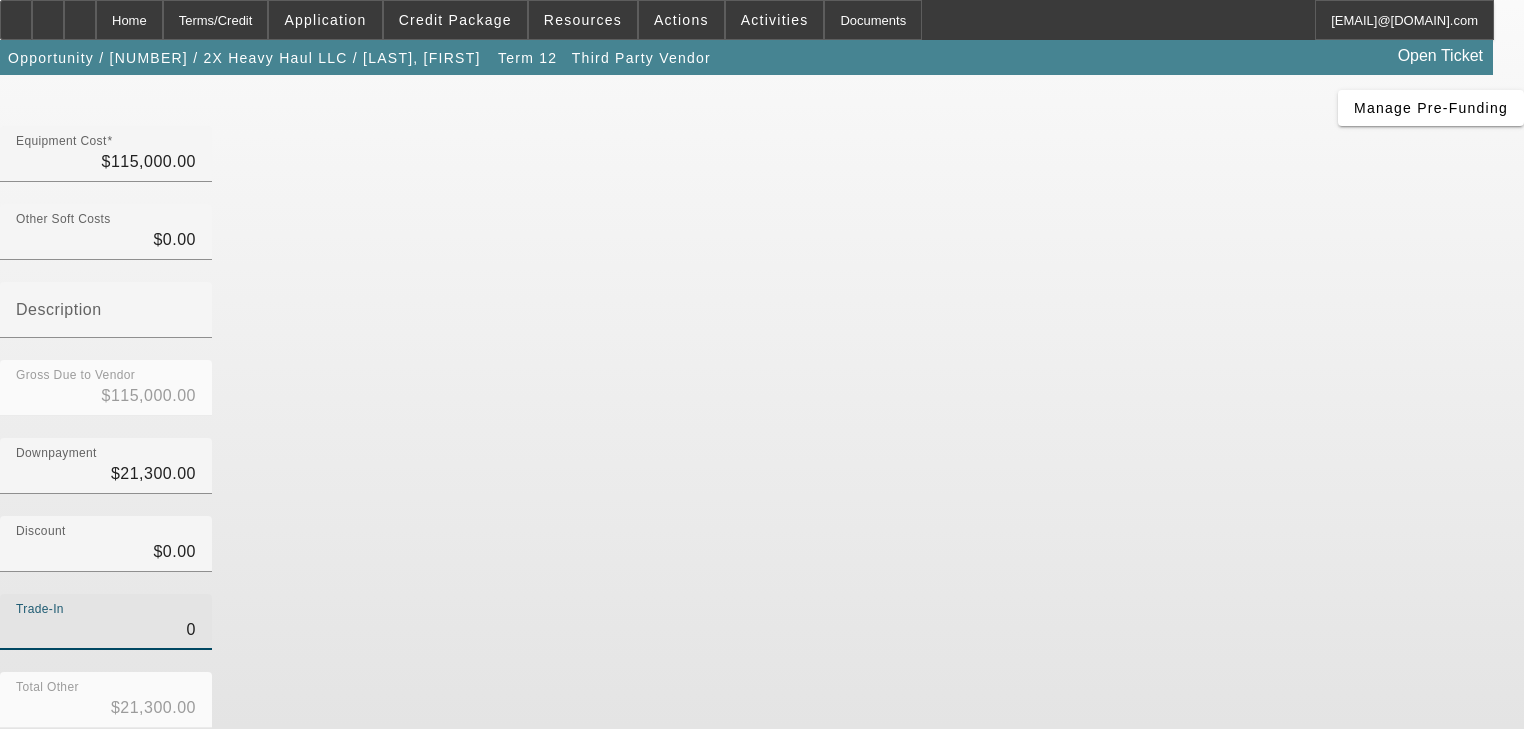 type on "$0.00" 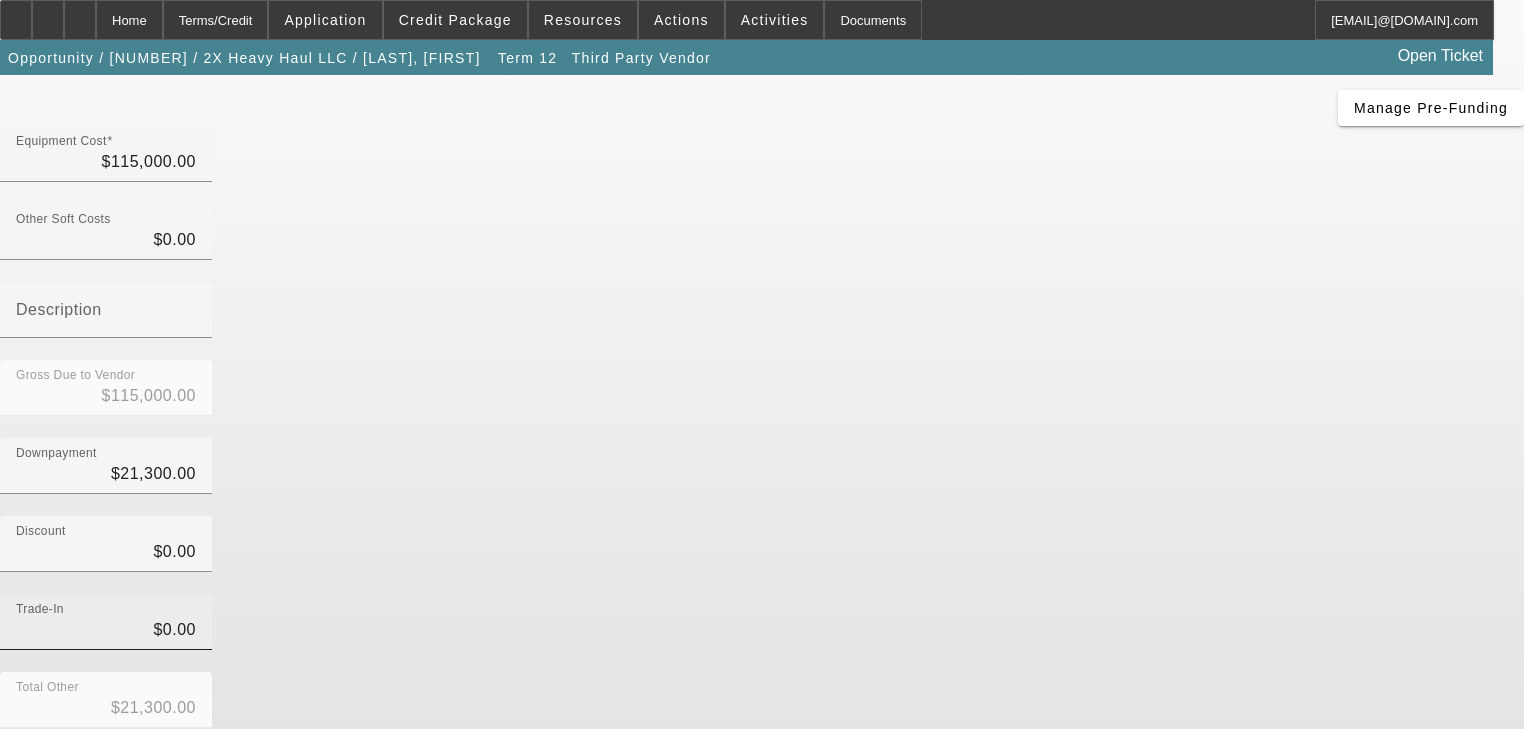 type 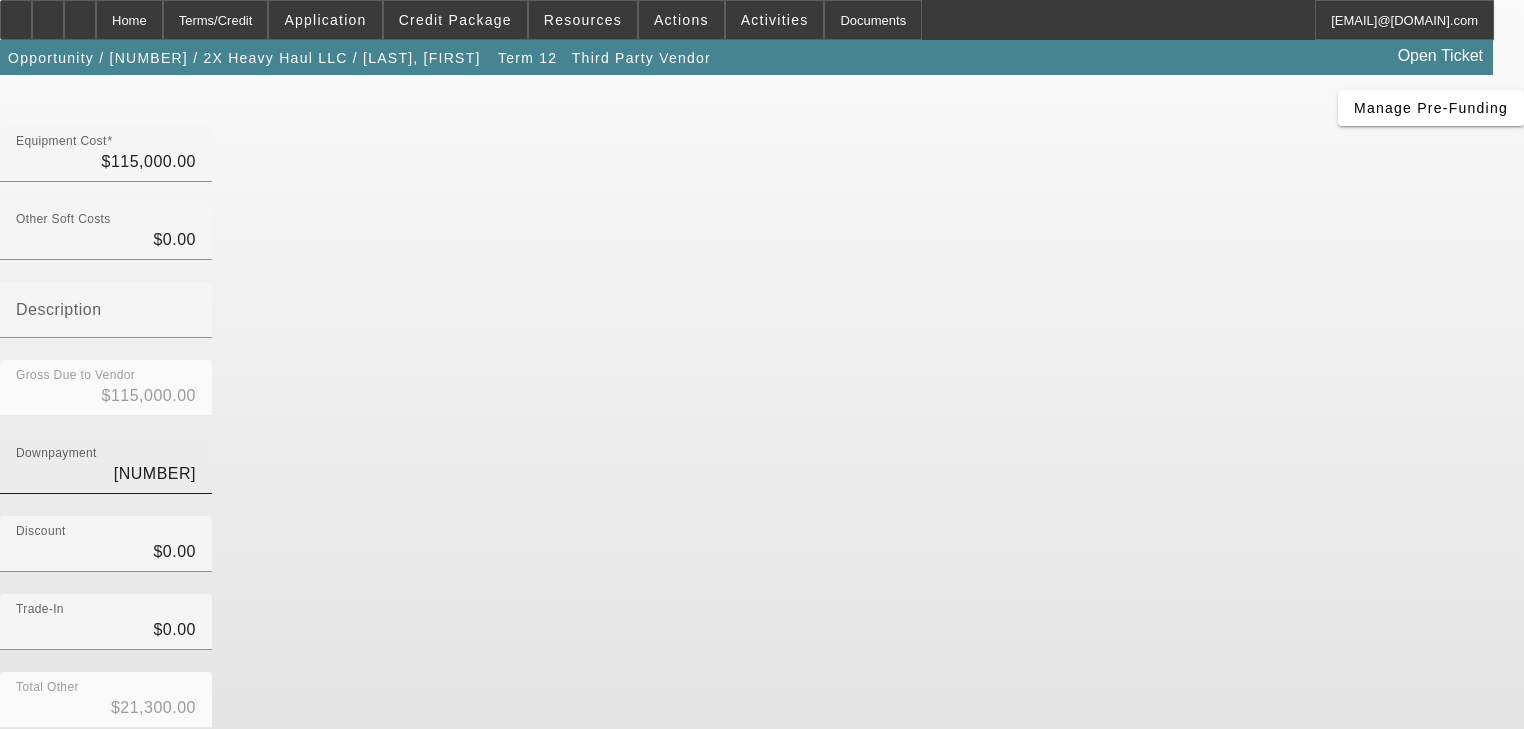 click on "[NUMBER]" at bounding box center (106, 474) 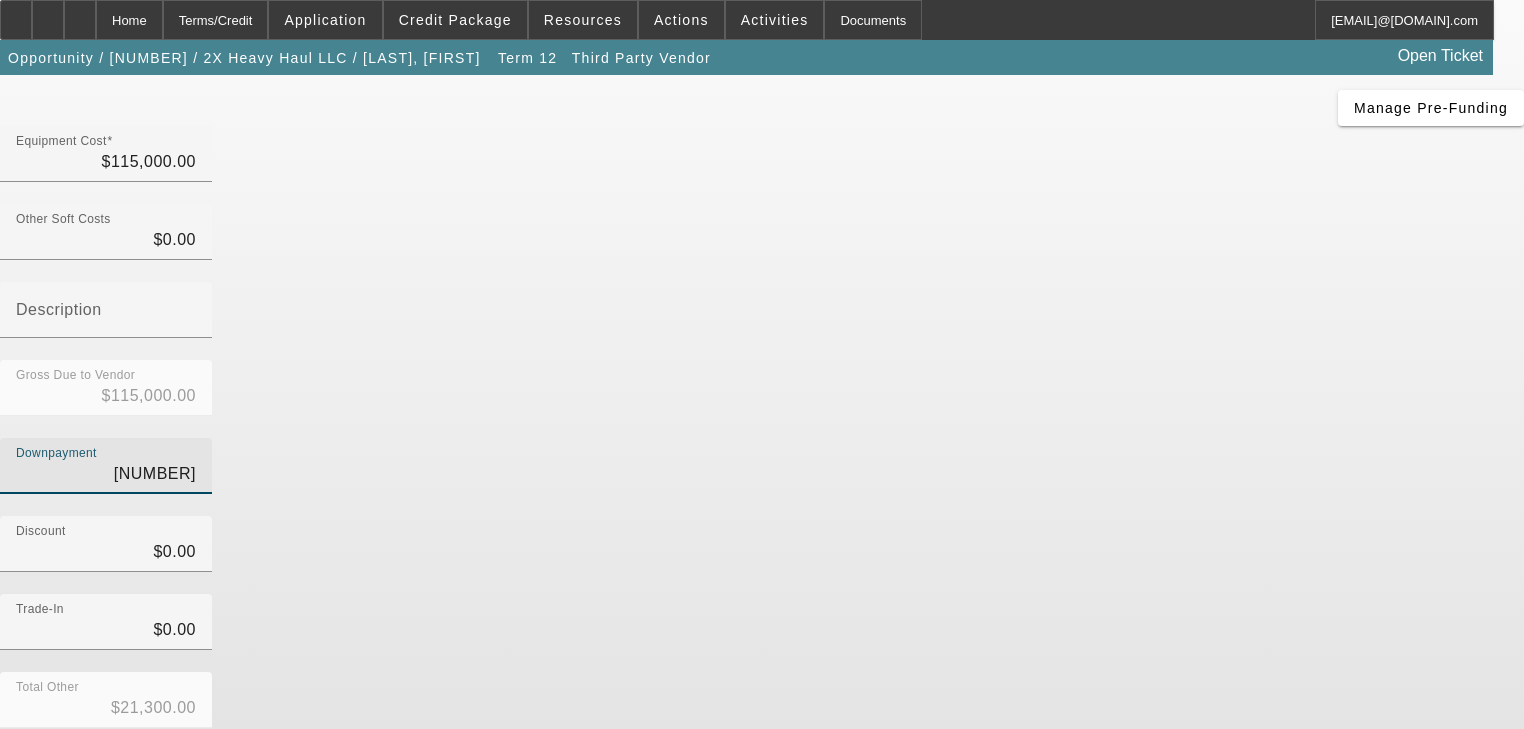 click on "[NUMBER]" at bounding box center (106, 474) 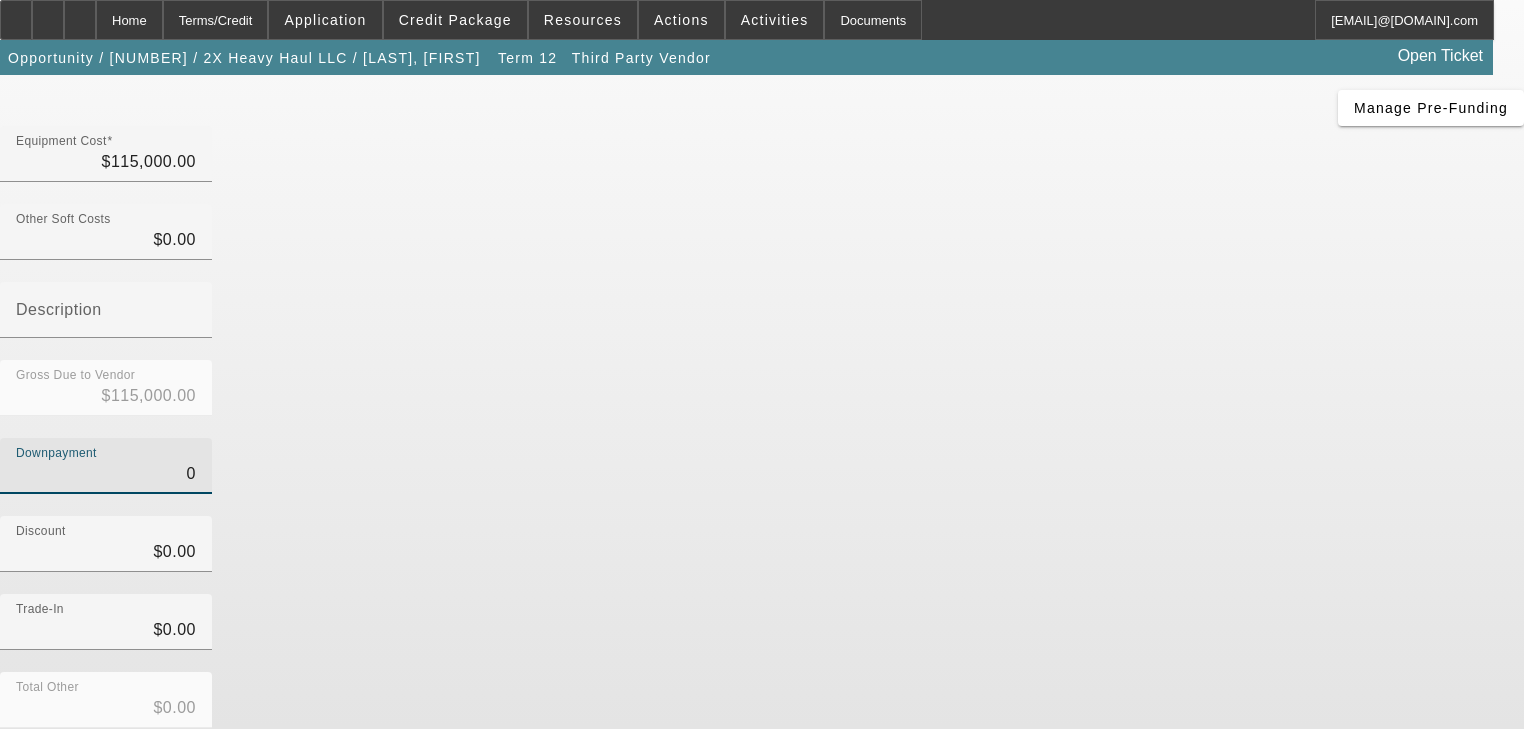 type on "$0.00" 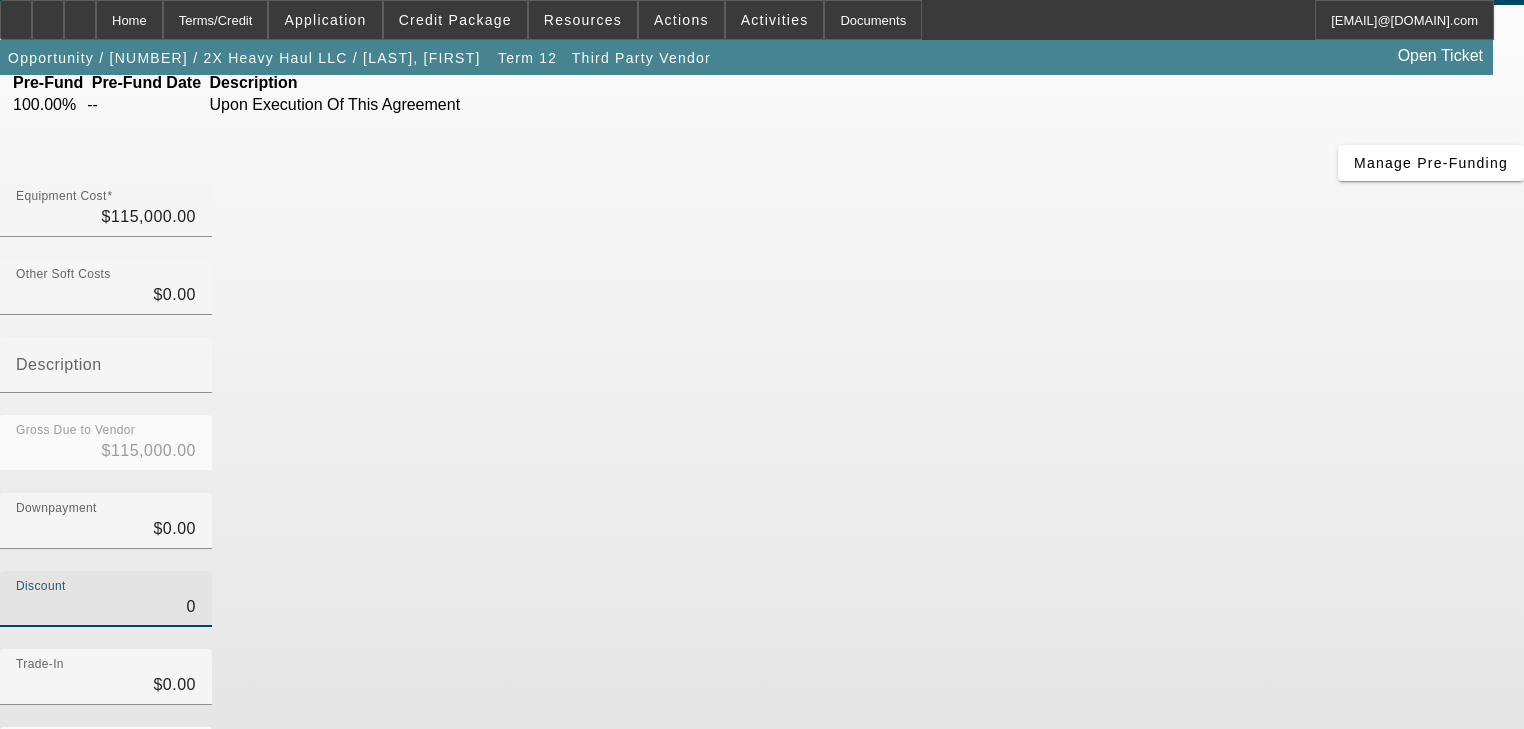 scroll, scrollTop: 204, scrollLeft: 0, axis: vertical 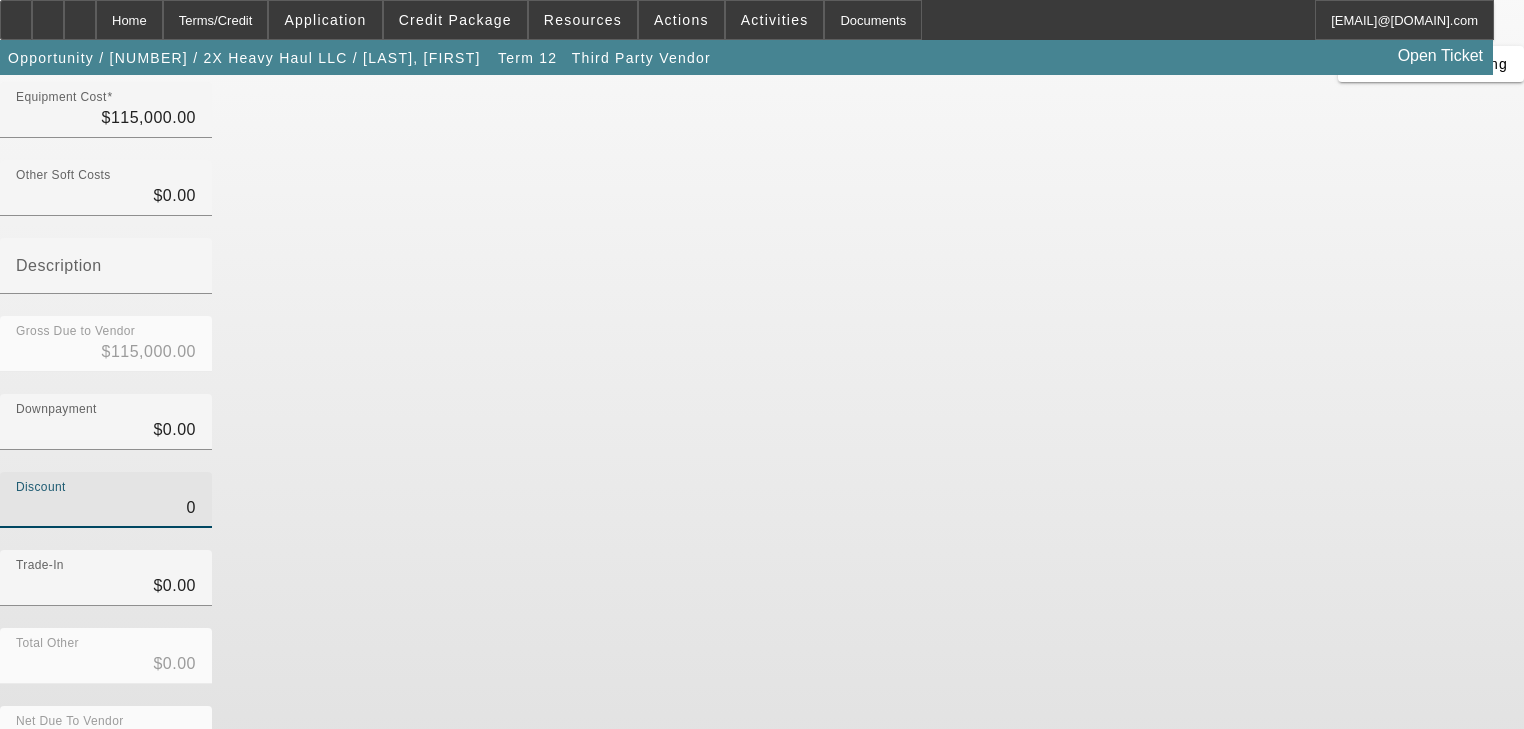 type on "$0.00" 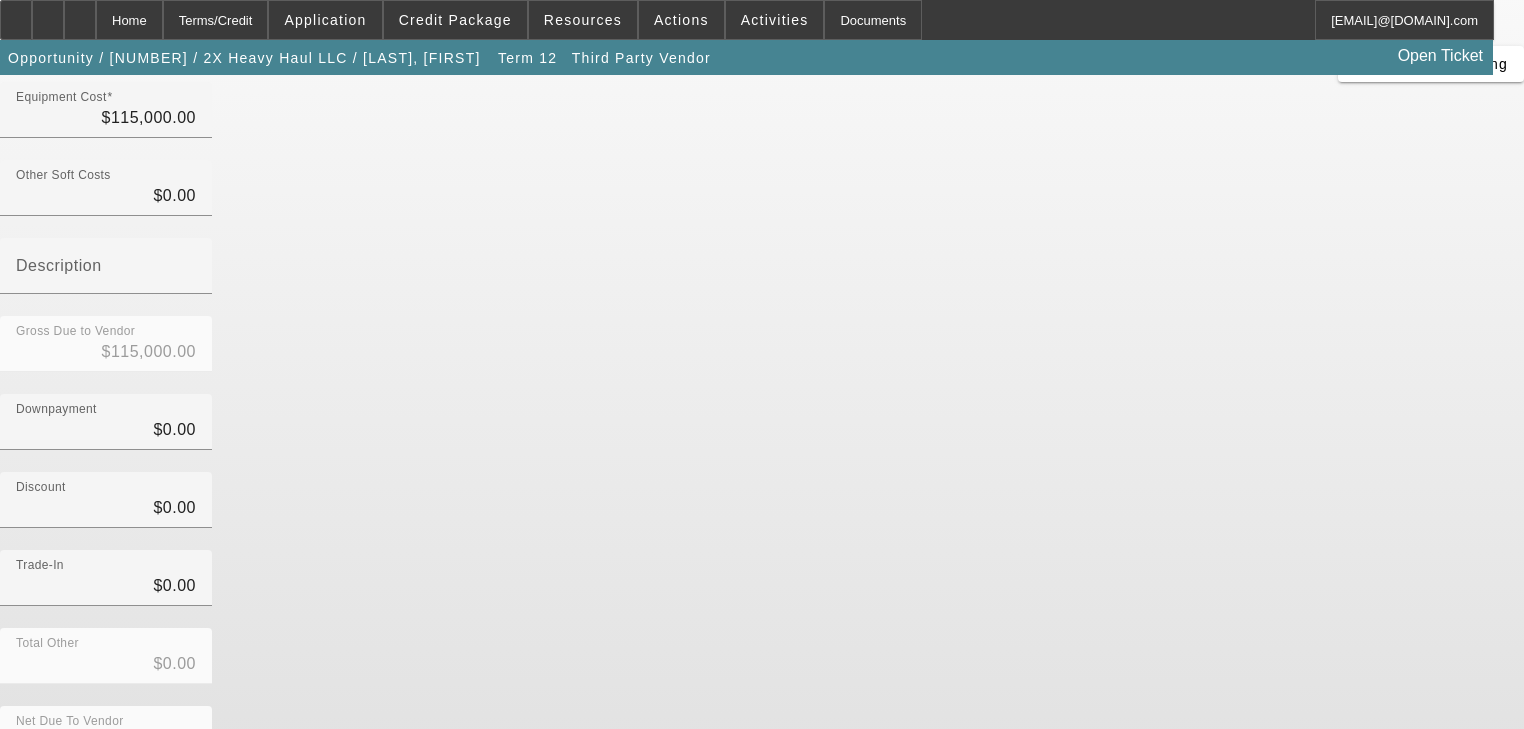 click on "Submit" at bounding box center (28, 815) 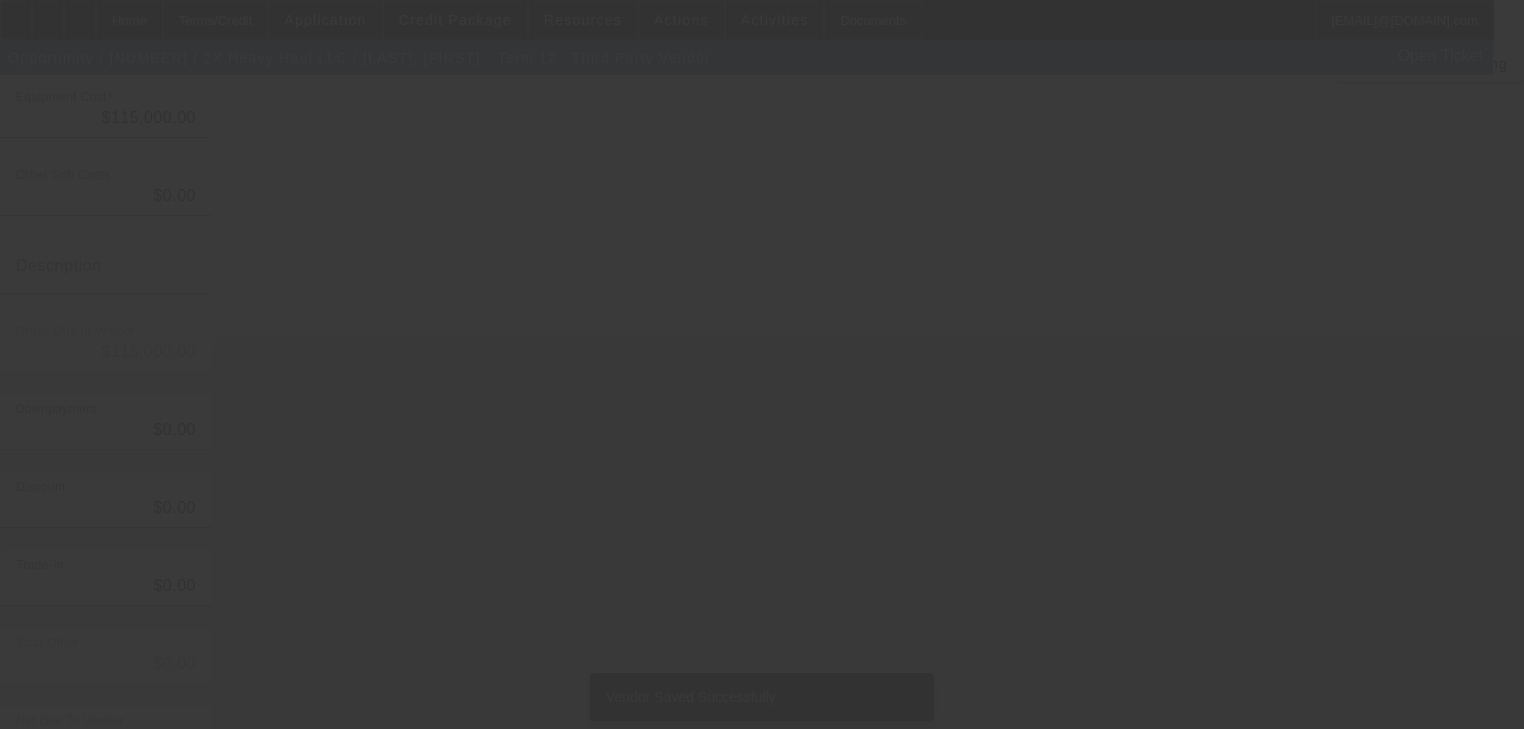 scroll, scrollTop: 0, scrollLeft: 0, axis: both 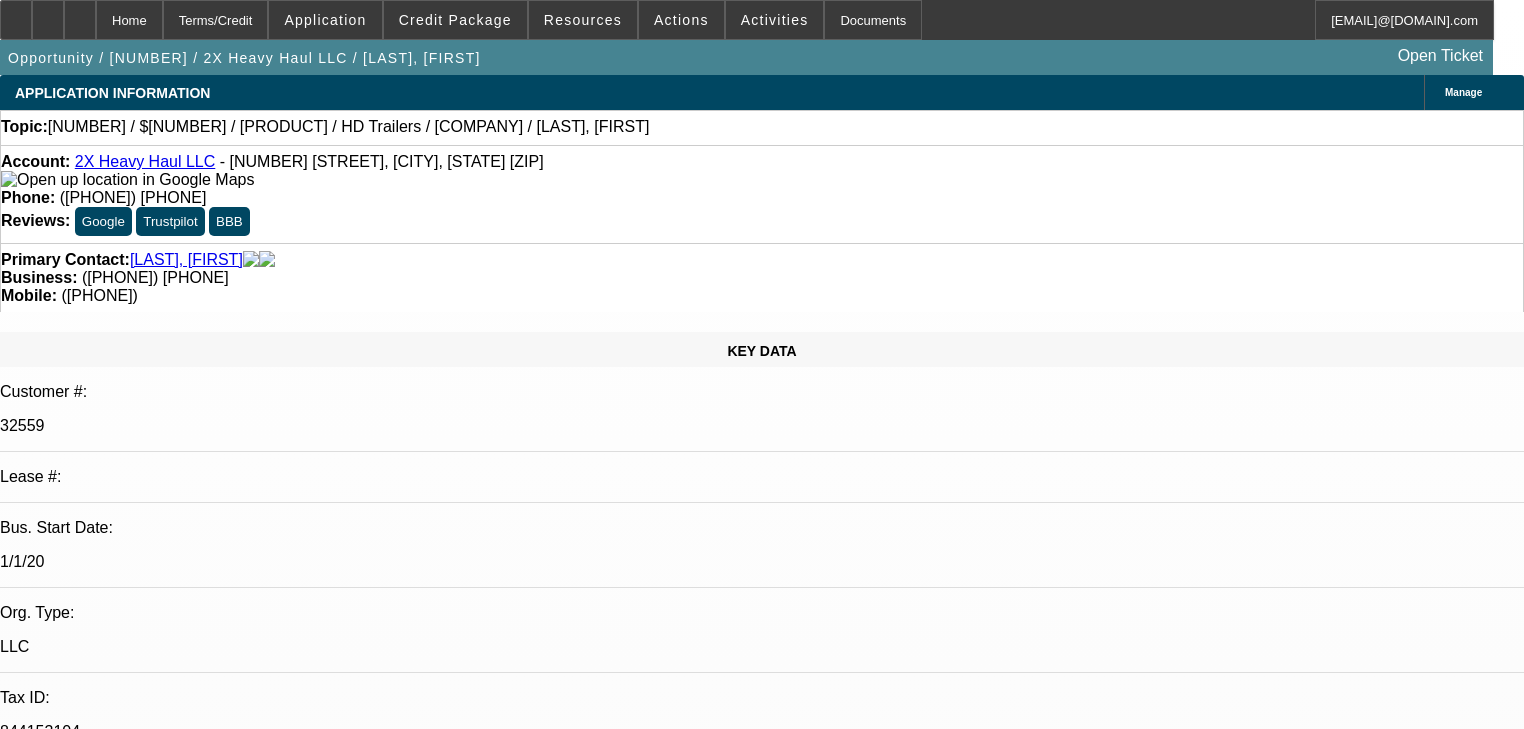 select on "0" 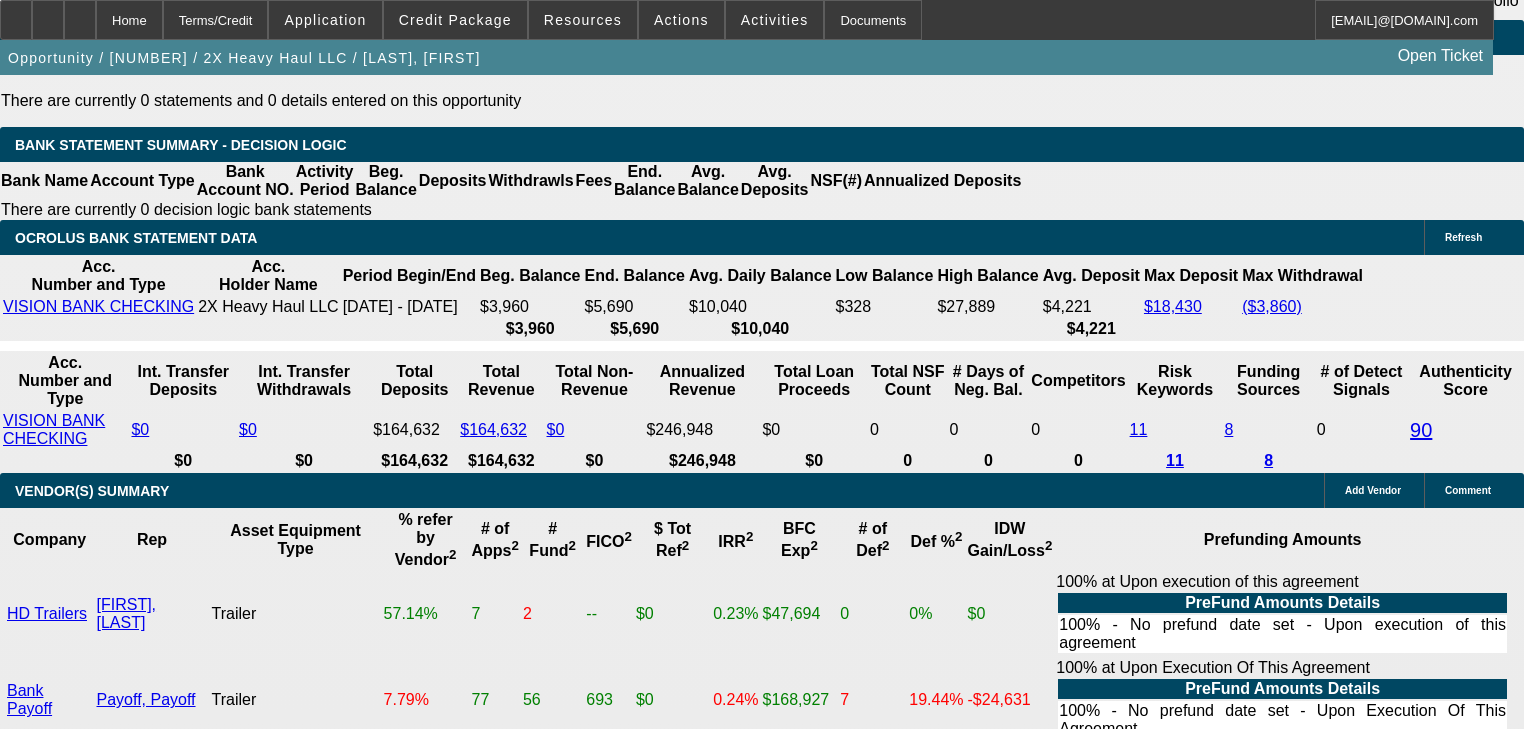 scroll, scrollTop: 3760, scrollLeft: 0, axis: vertical 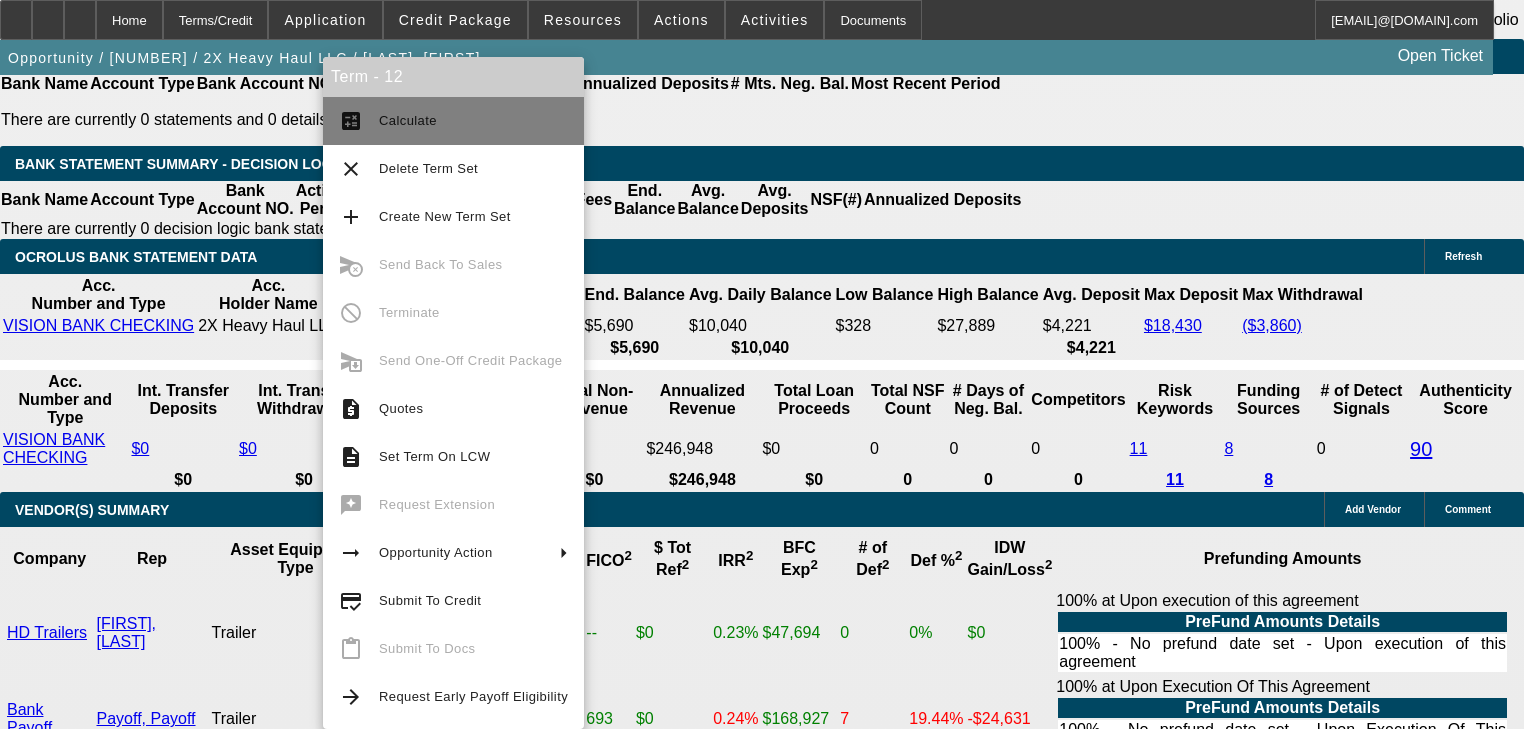 click on "Calculate" at bounding box center [408, 120] 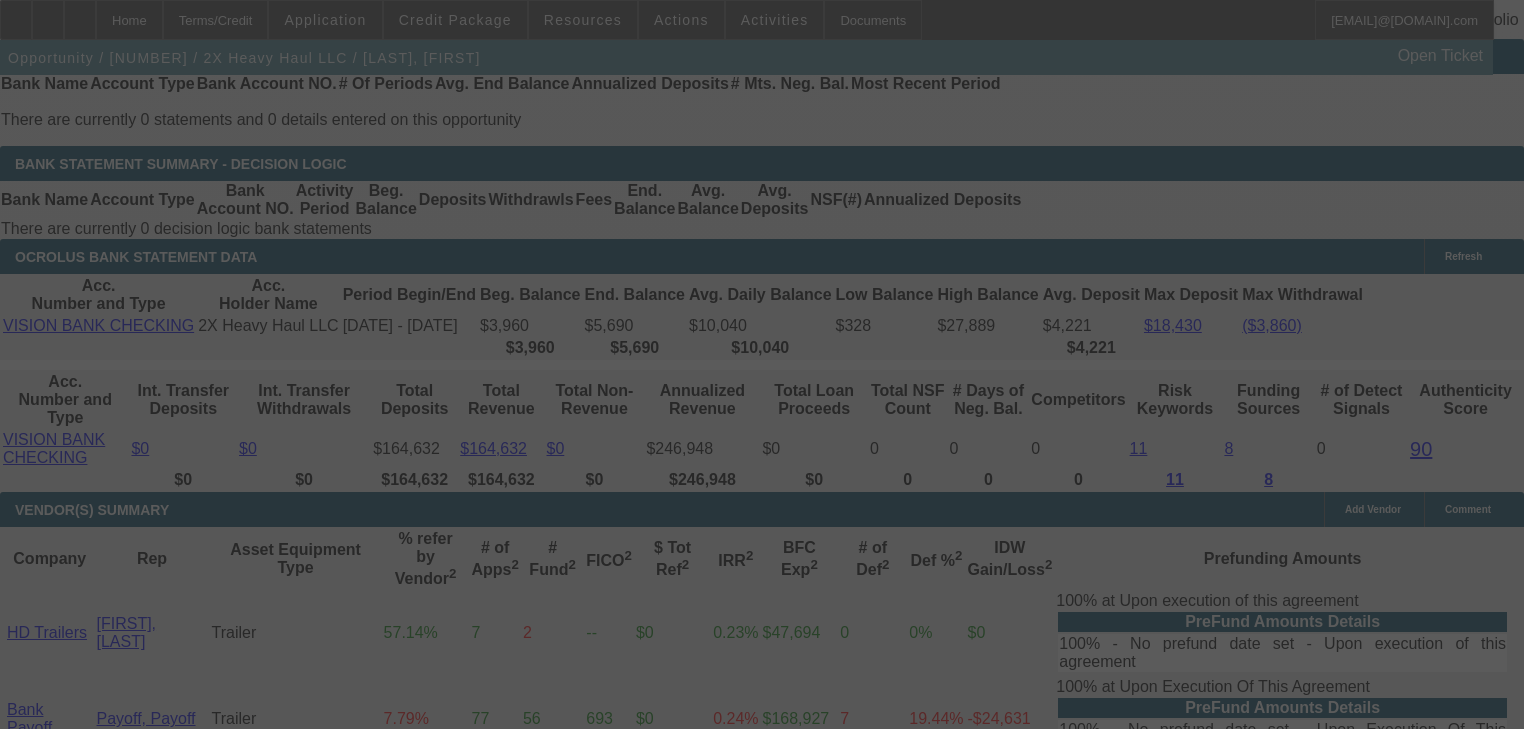 select on "0" 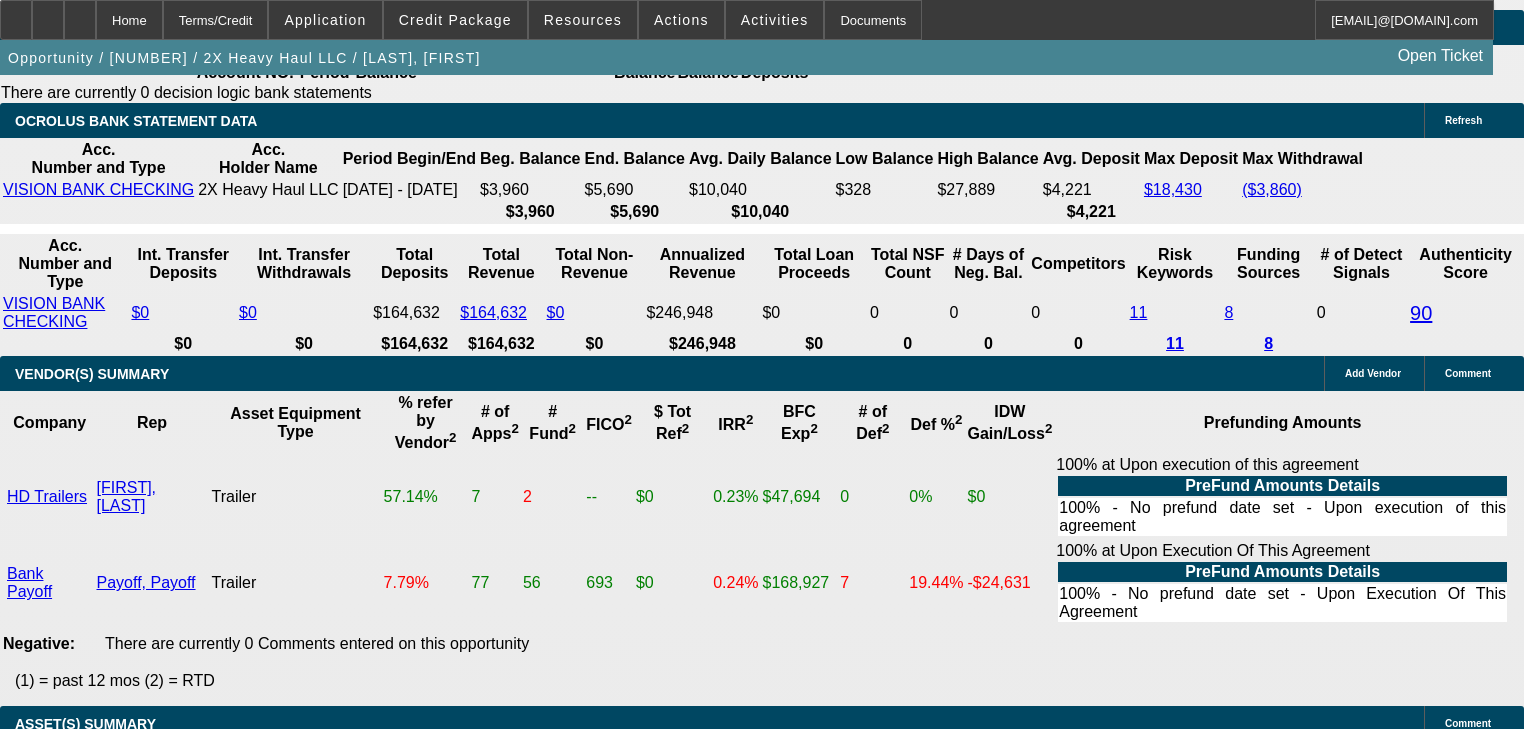 scroll, scrollTop: 3896, scrollLeft: 0, axis: vertical 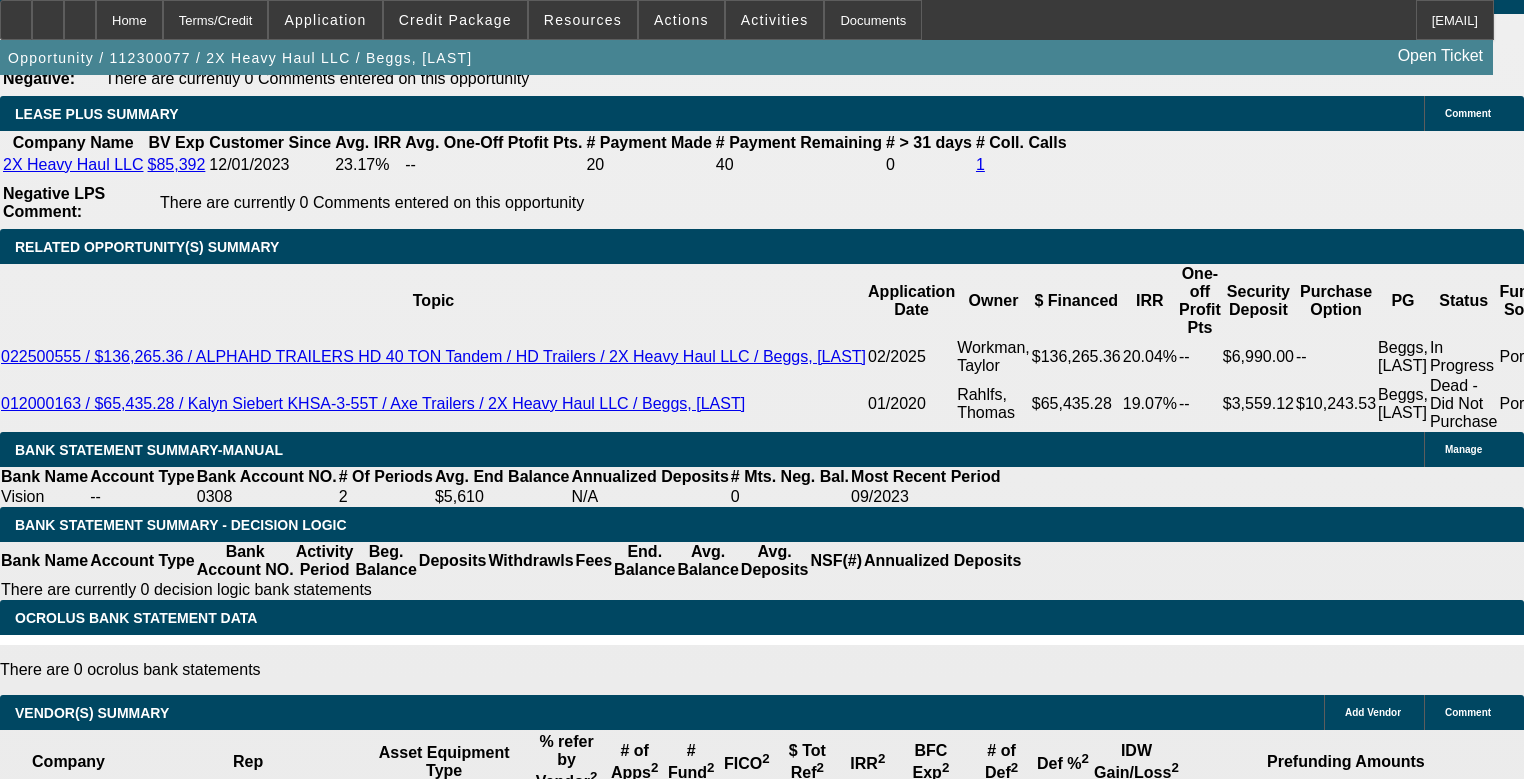 select on "0" 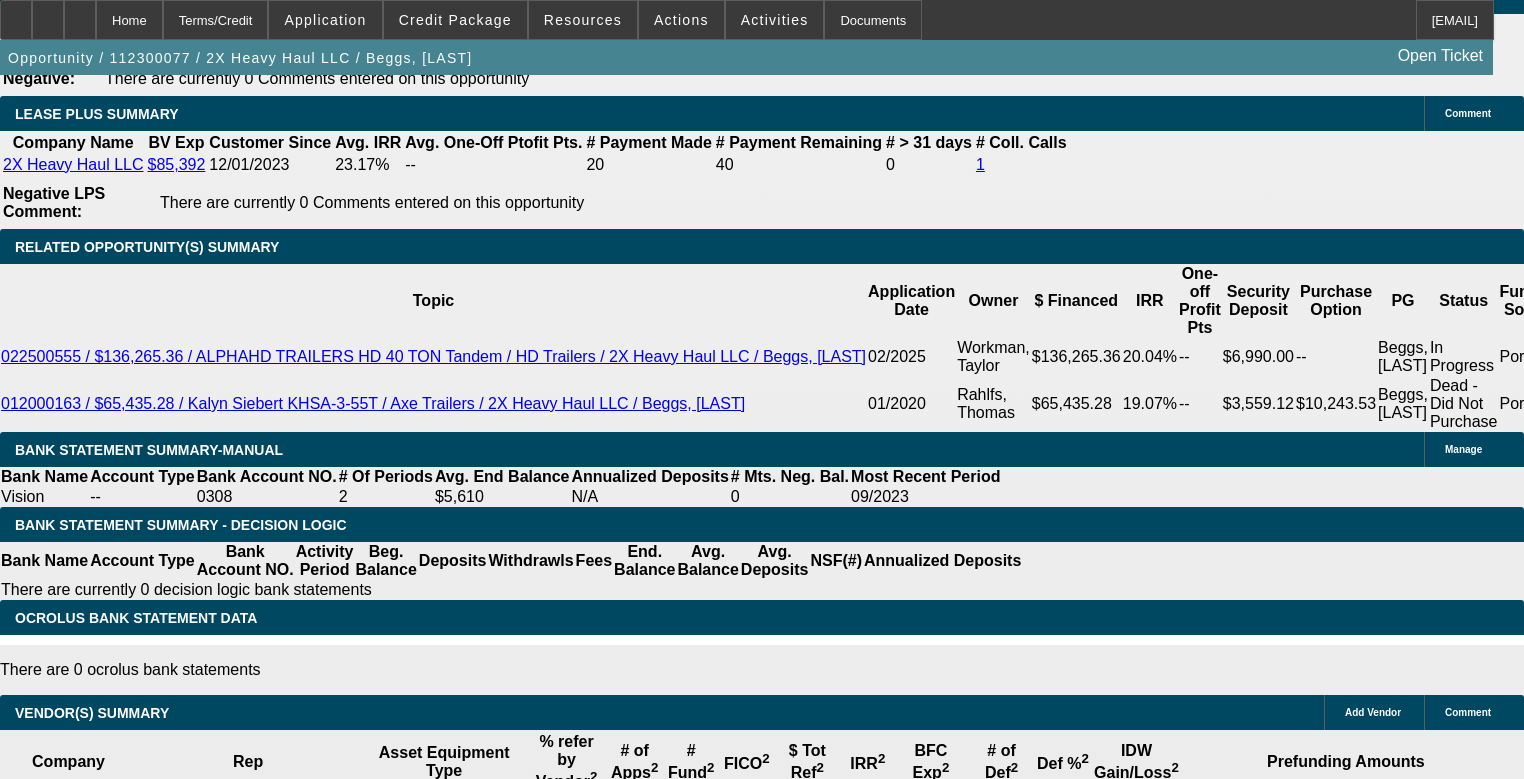 scroll, scrollTop: 3500, scrollLeft: 0, axis: vertical 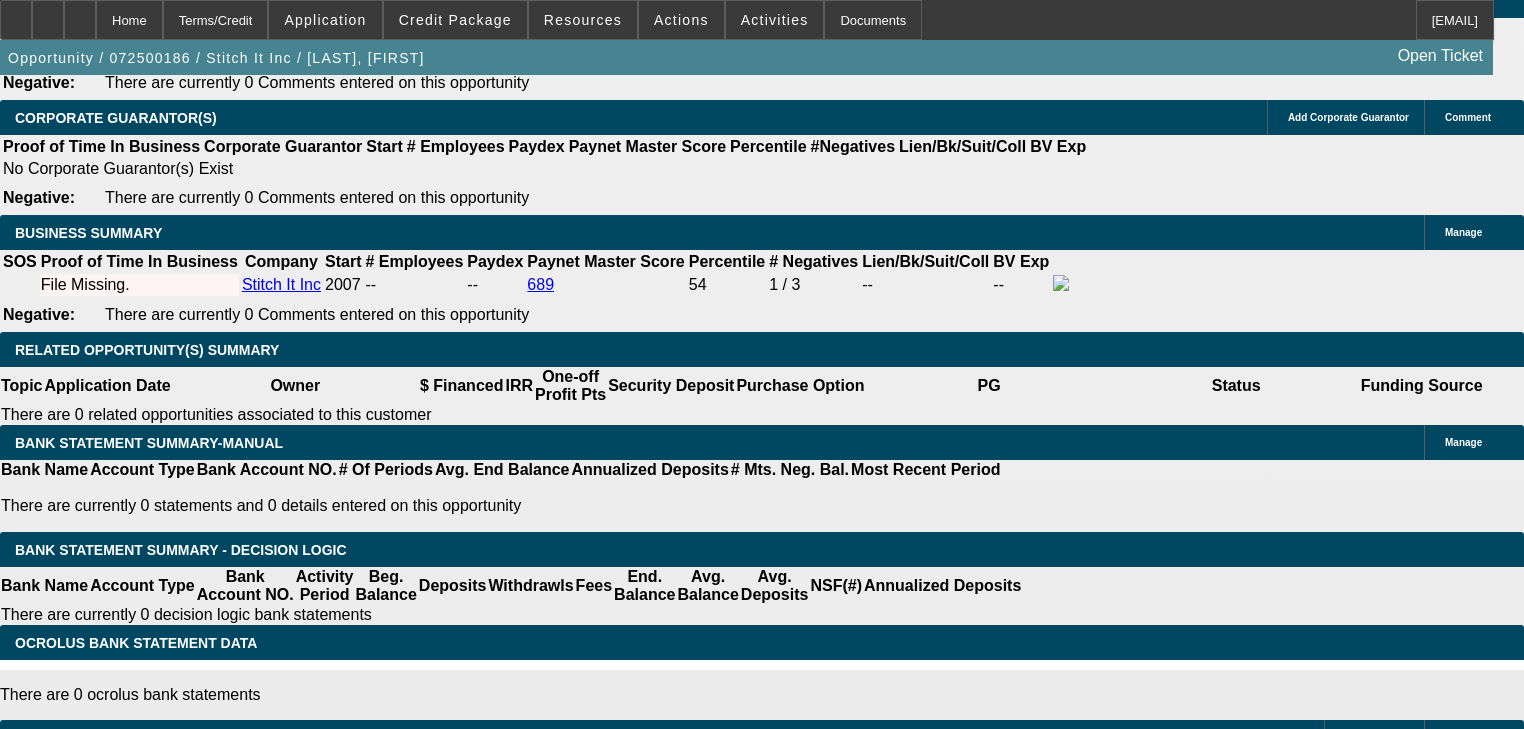select on "0" 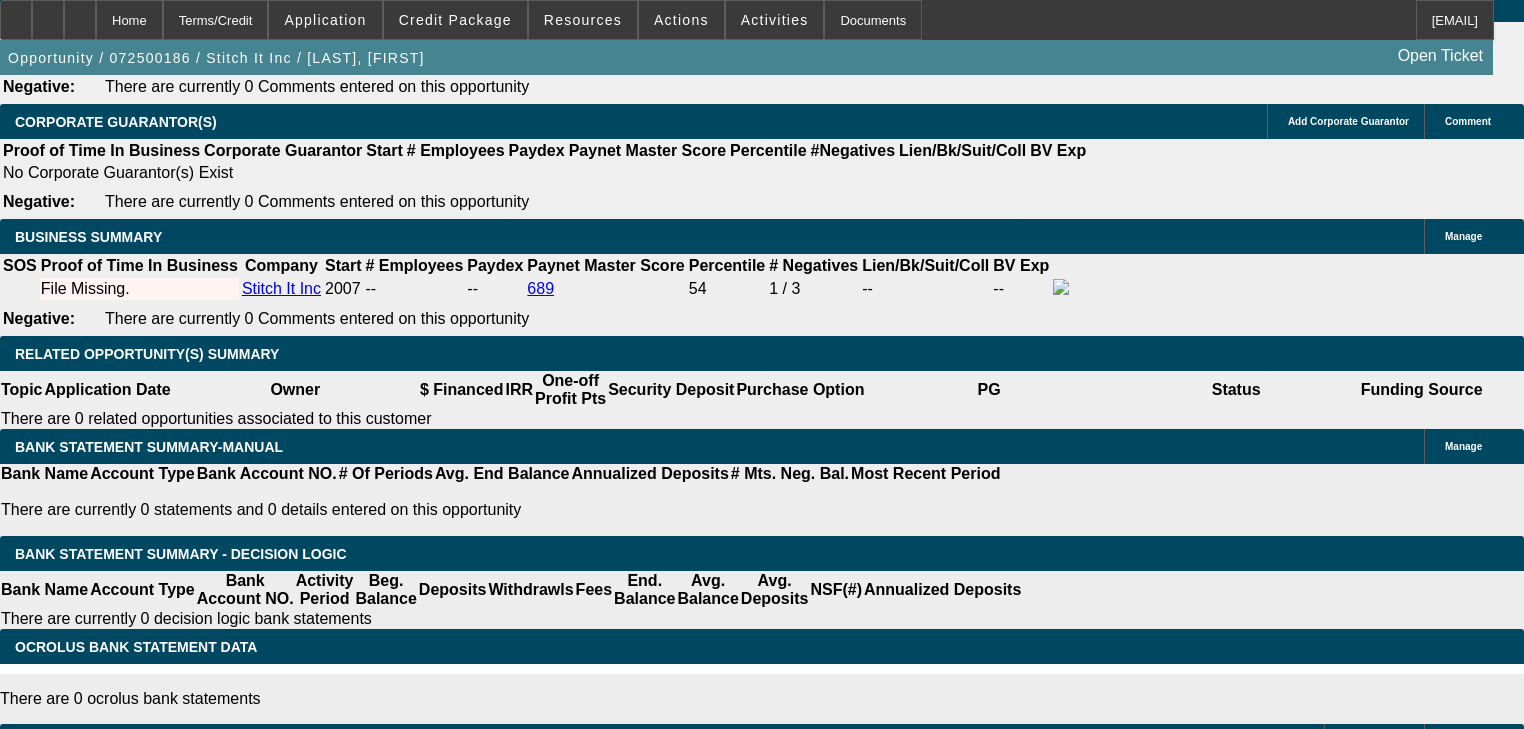 scroll, scrollTop: 3140, scrollLeft: 0, axis: vertical 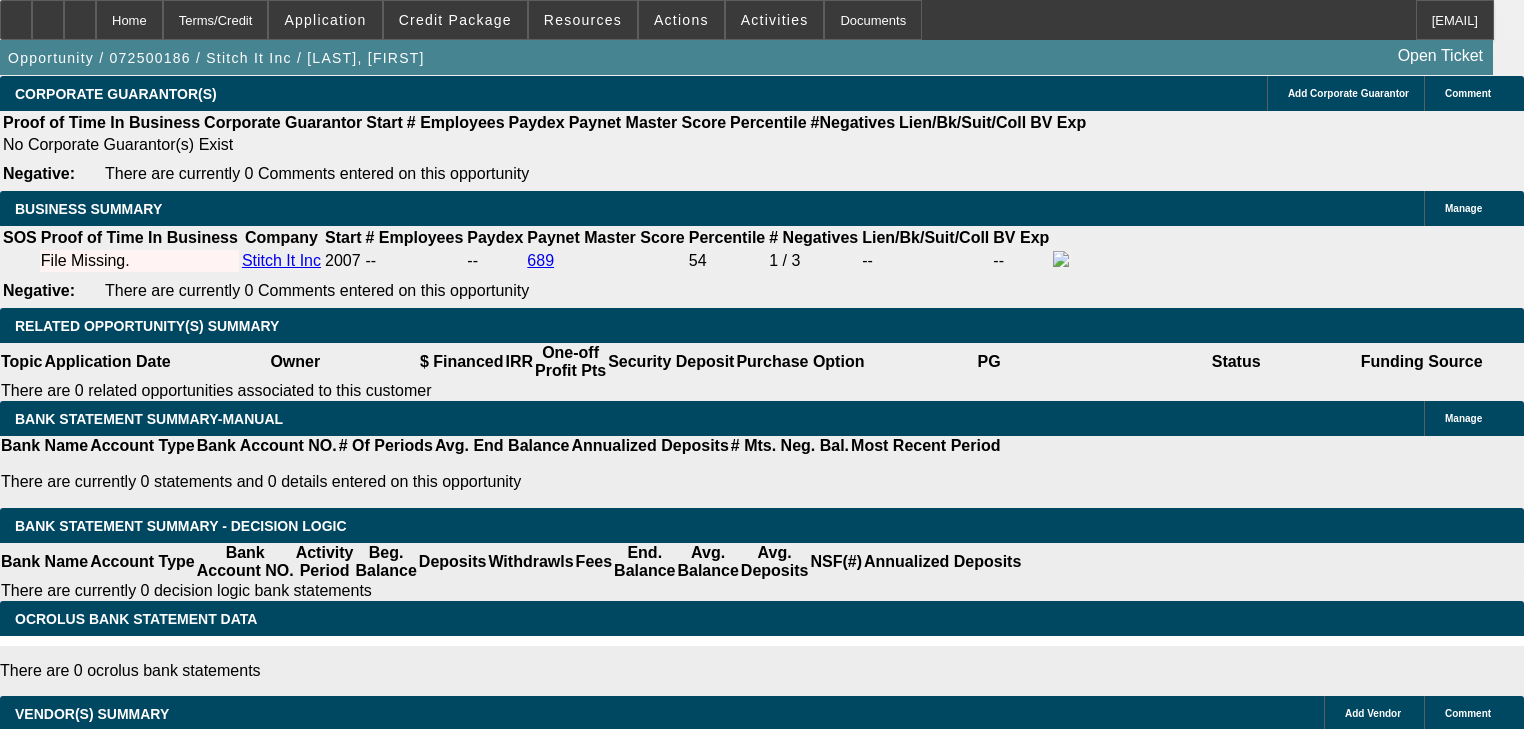 click on "48" at bounding box center (447, 2063) 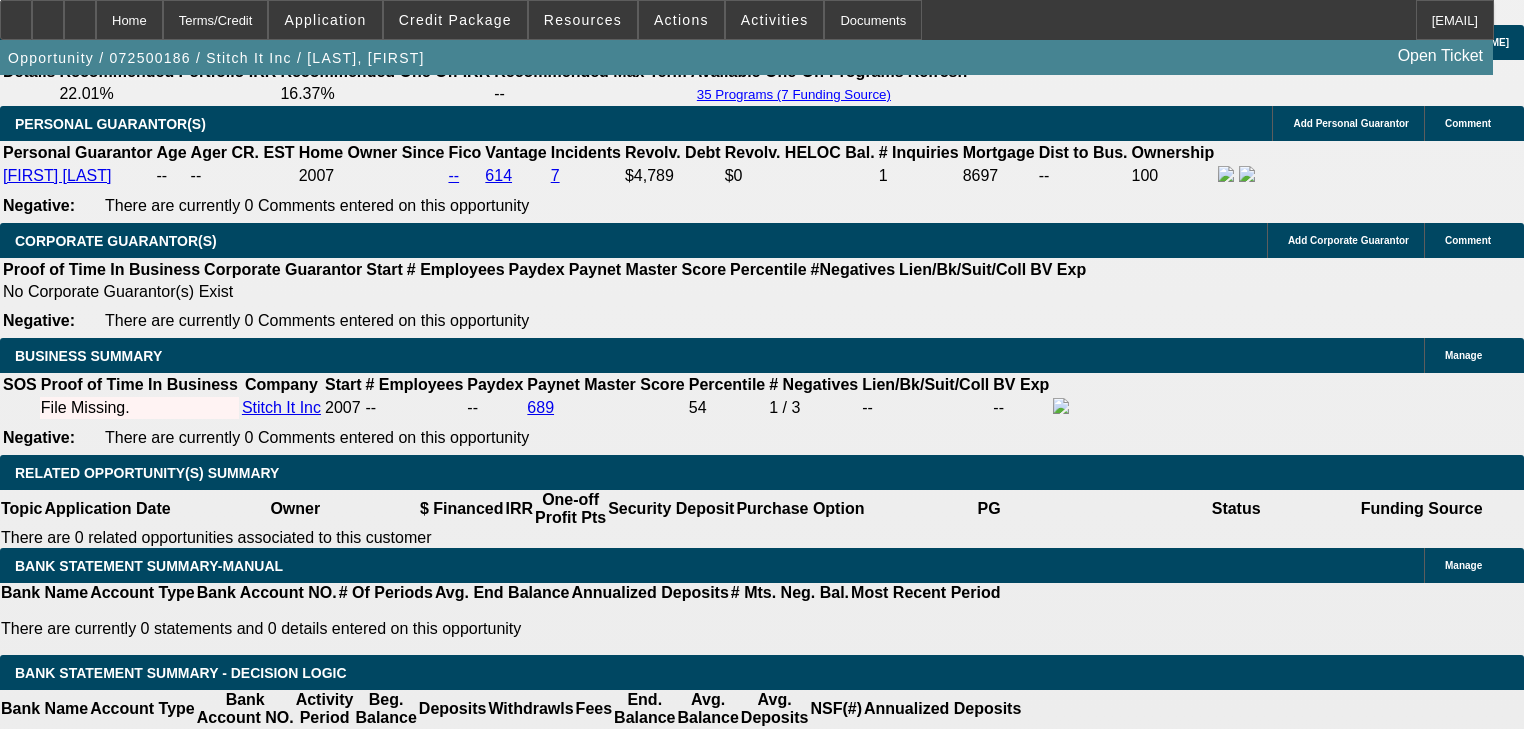 scroll, scrollTop: 2980, scrollLeft: 0, axis: vertical 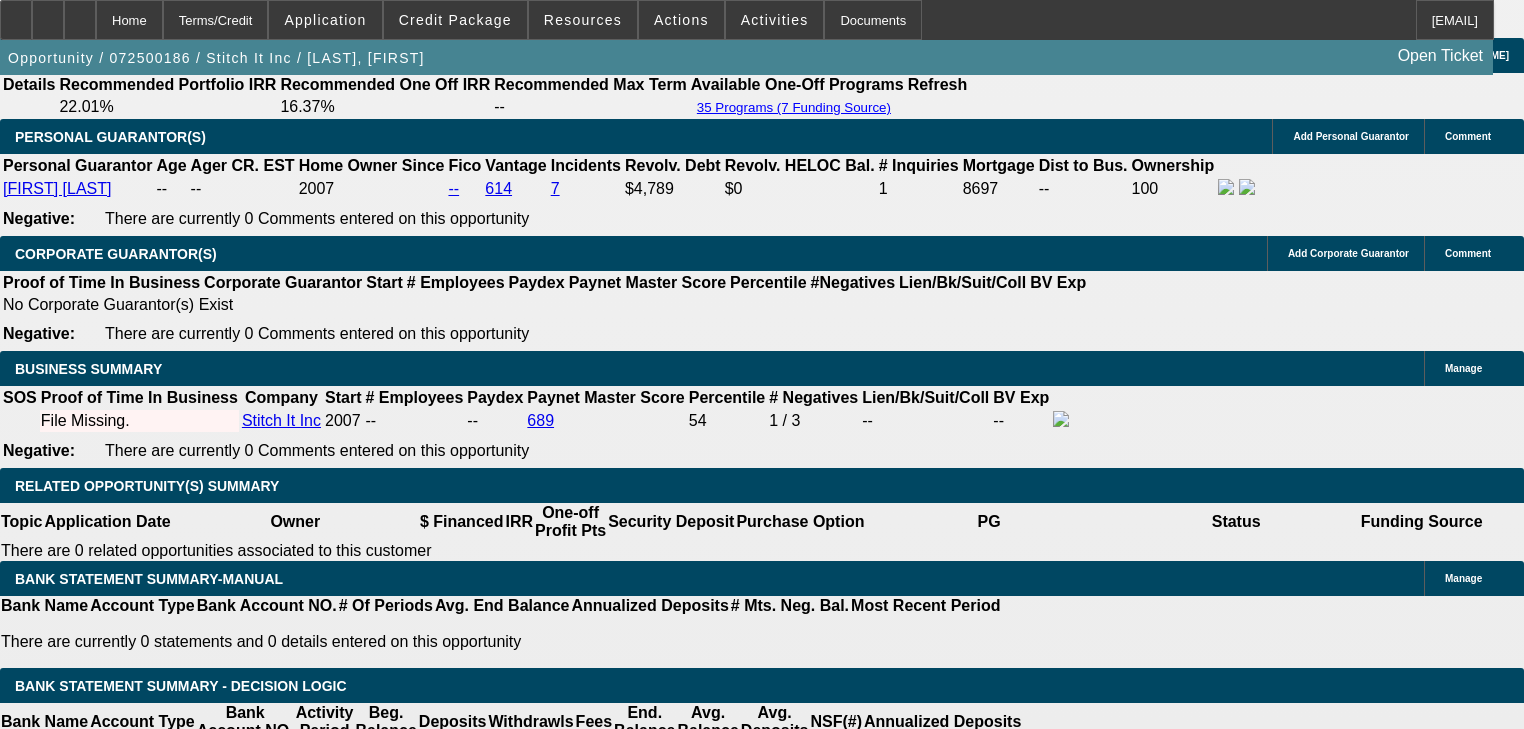 type on "36" 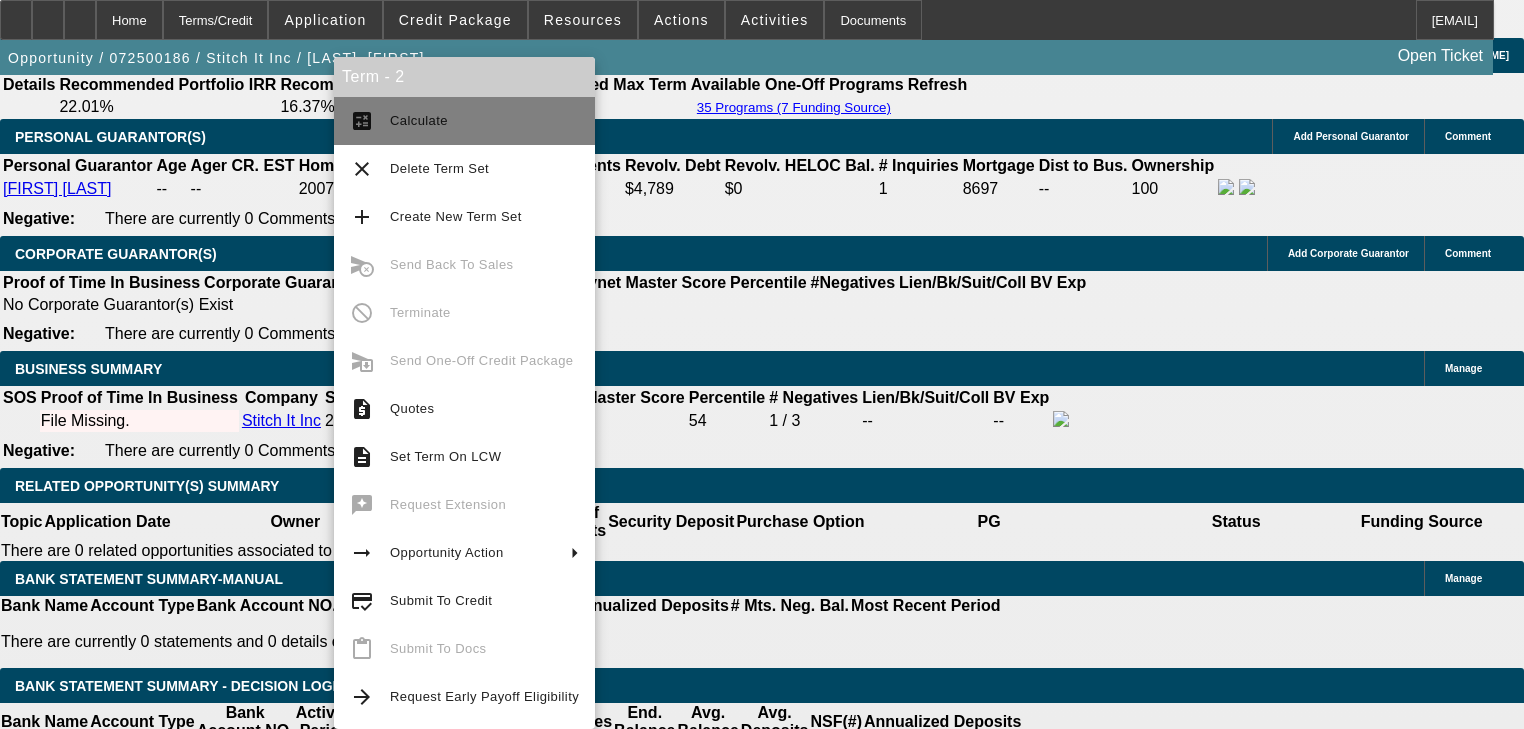click on "calculate
Calculate" at bounding box center (464, 121) 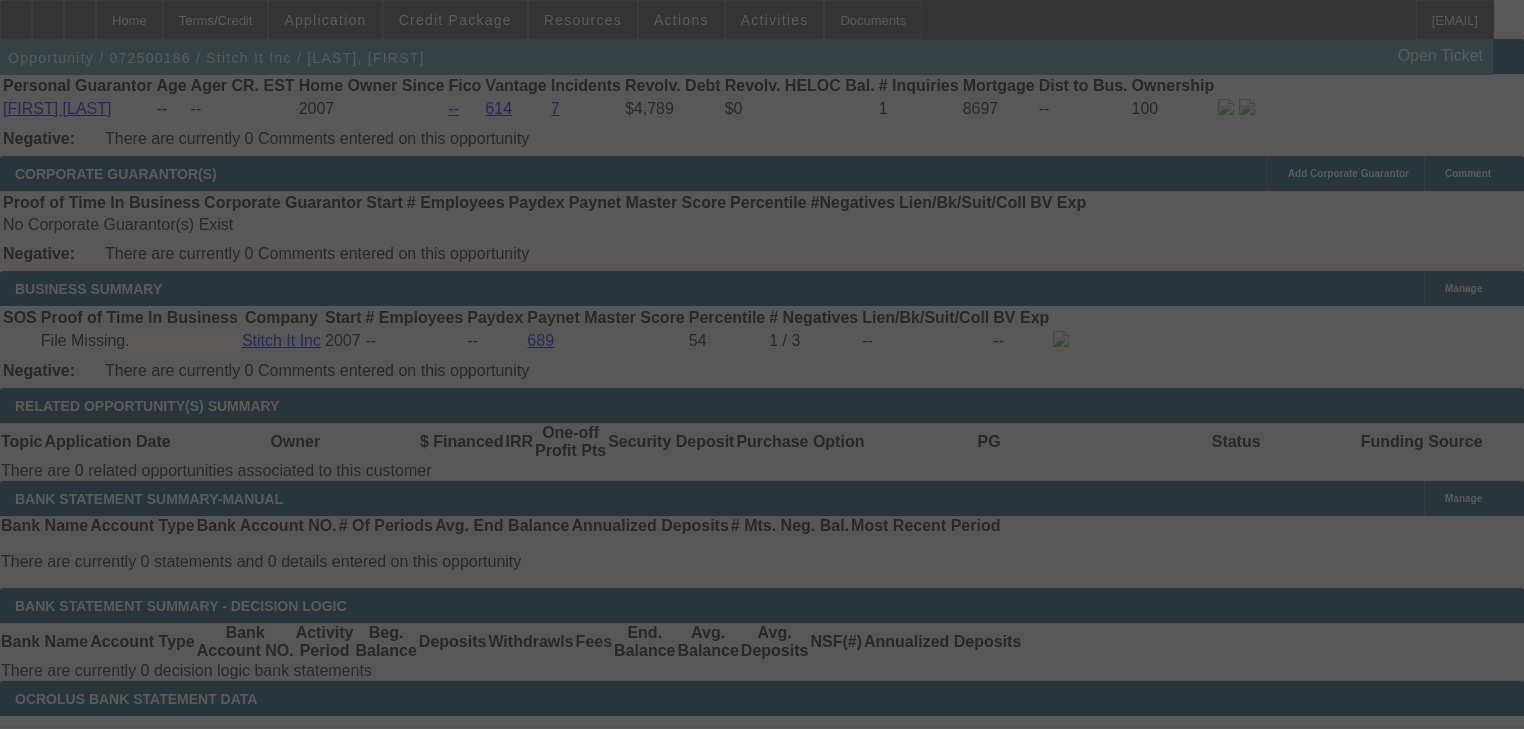 scroll, scrollTop: 3042, scrollLeft: 0, axis: vertical 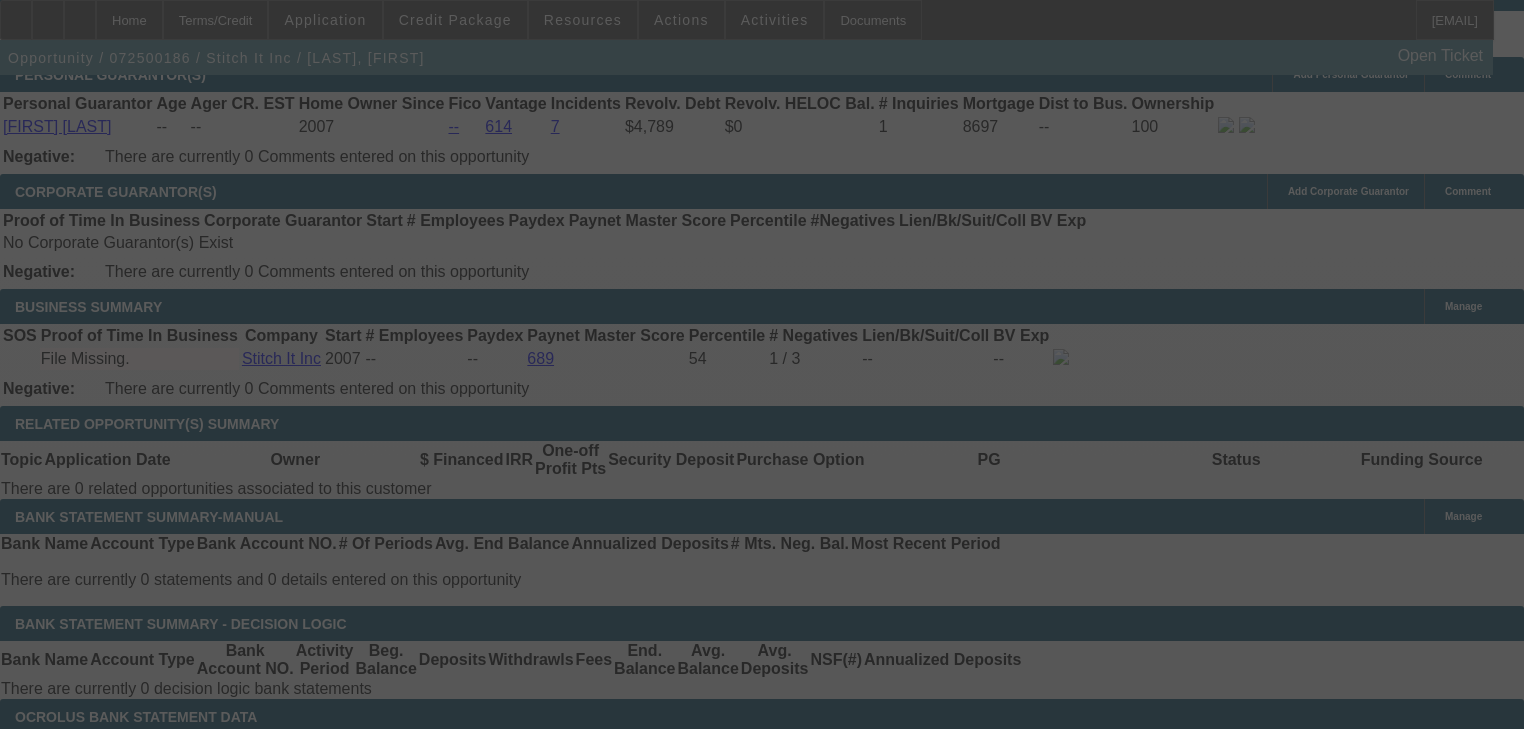select on "0" 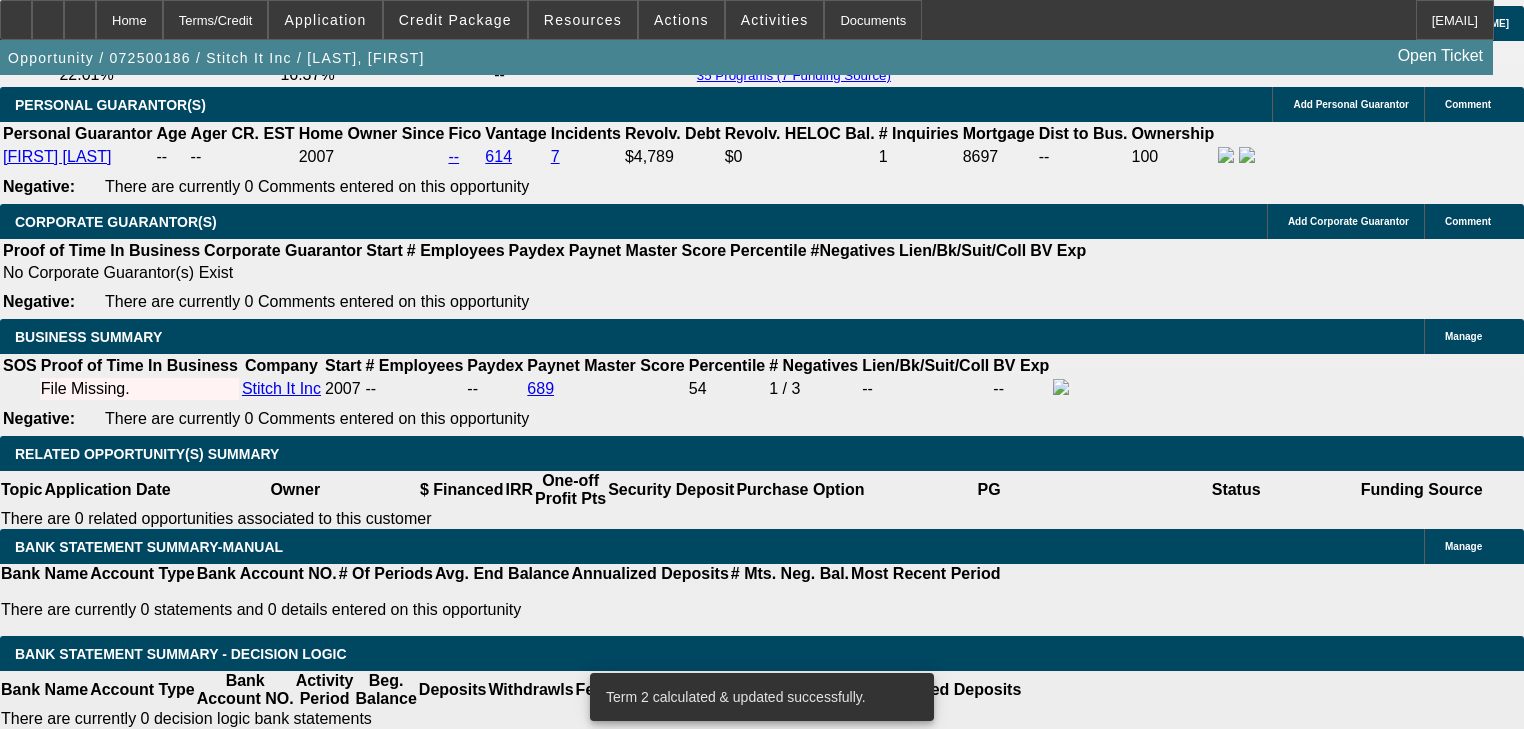 scroll, scrollTop: 2962, scrollLeft: 0, axis: vertical 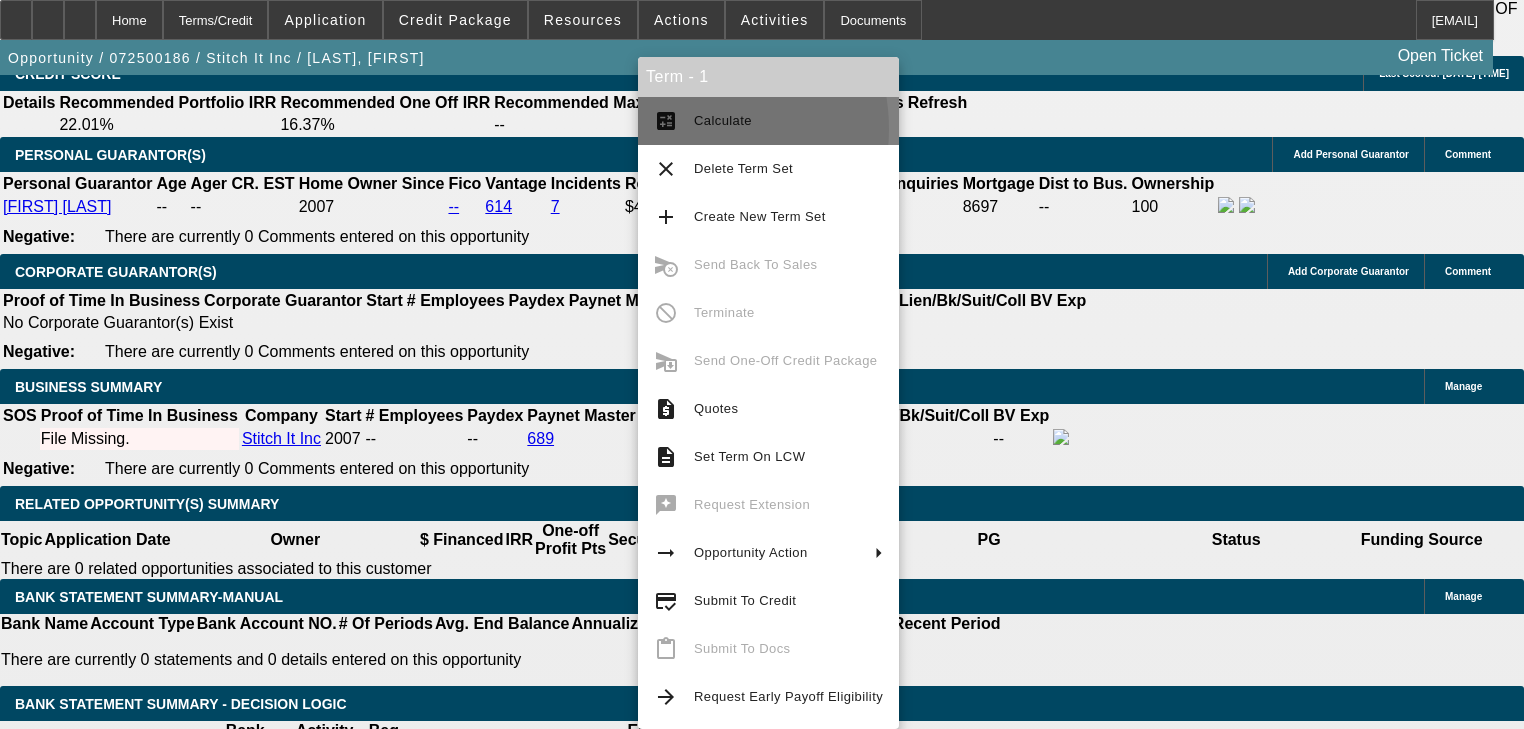 click on "calculate
Calculate" at bounding box center [768, 121] 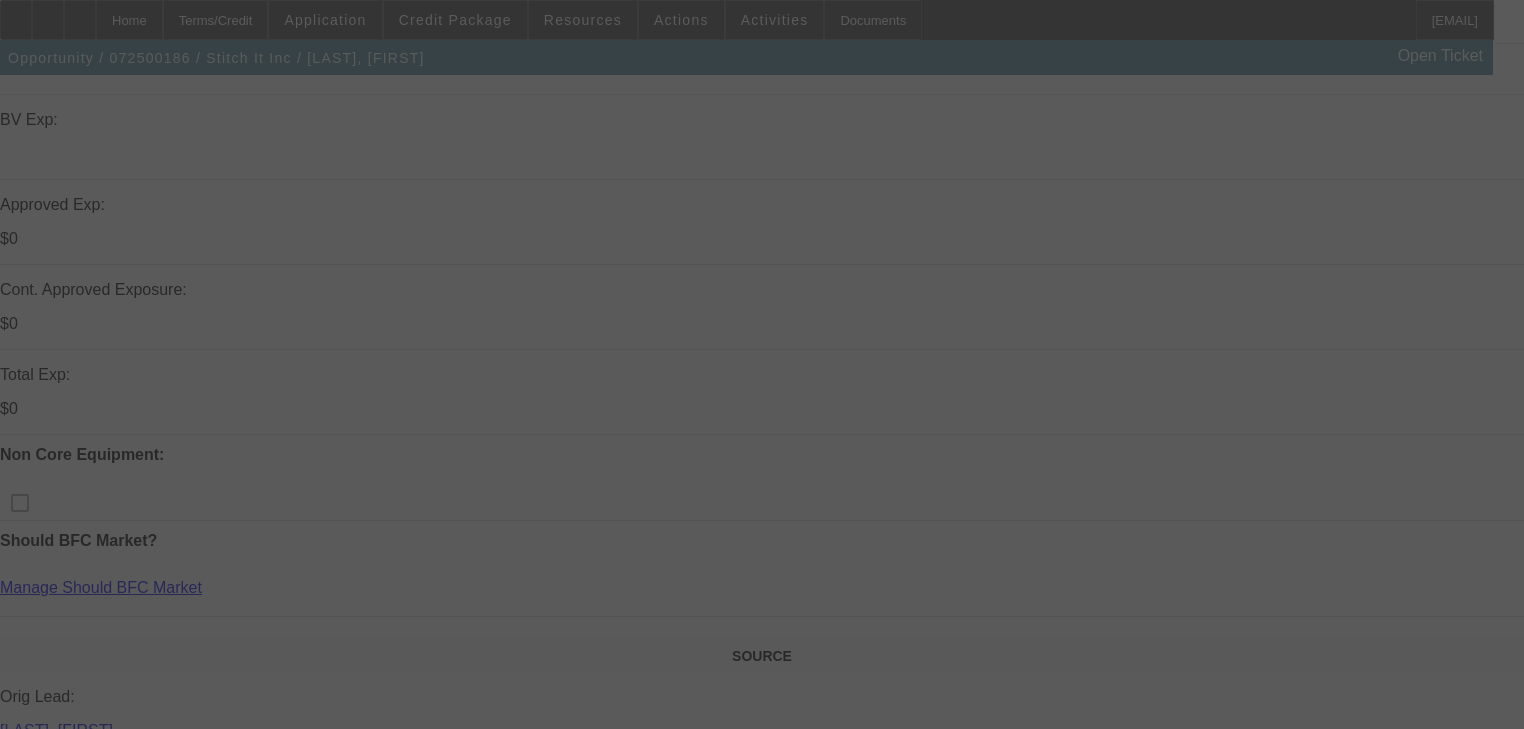 scroll, scrollTop: 562, scrollLeft: 0, axis: vertical 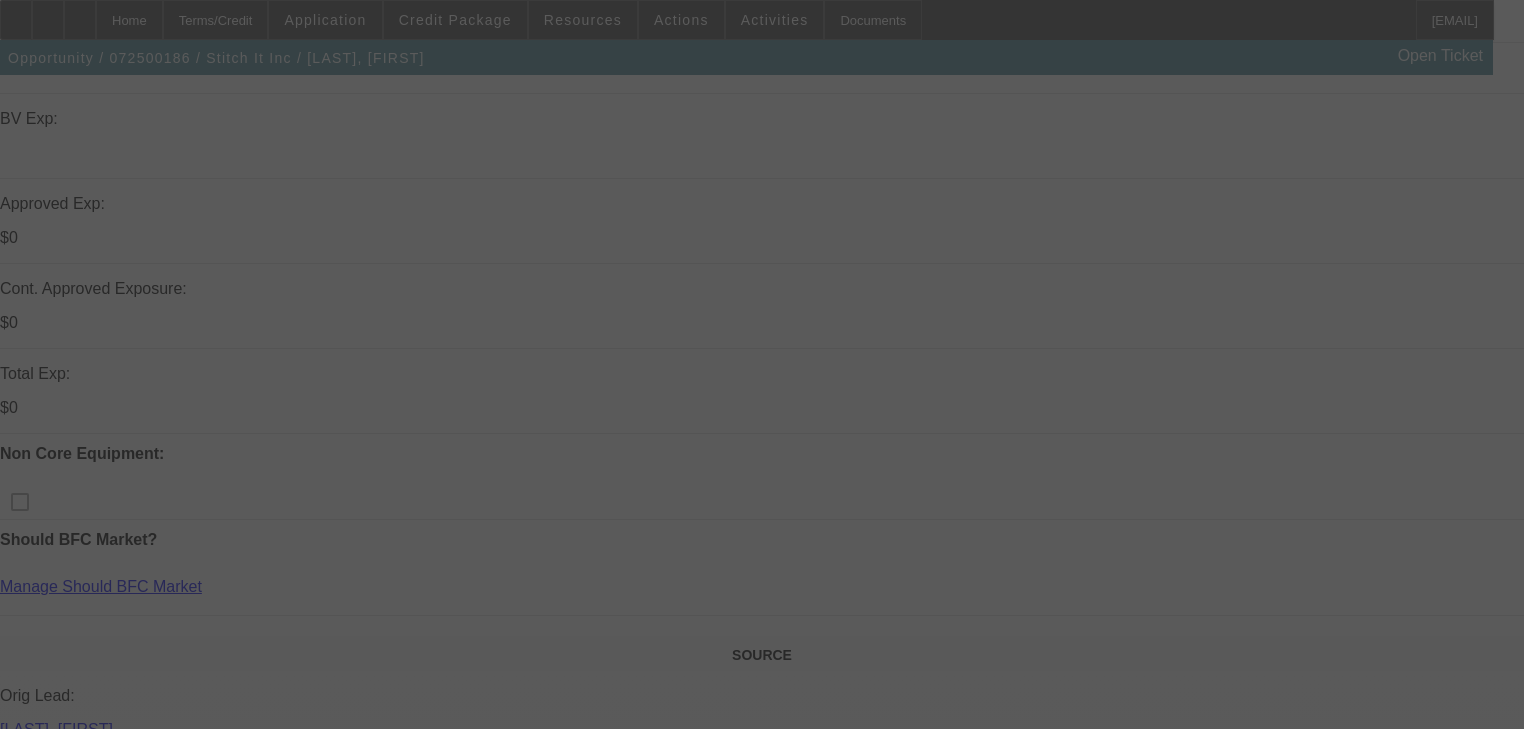 select on "0" 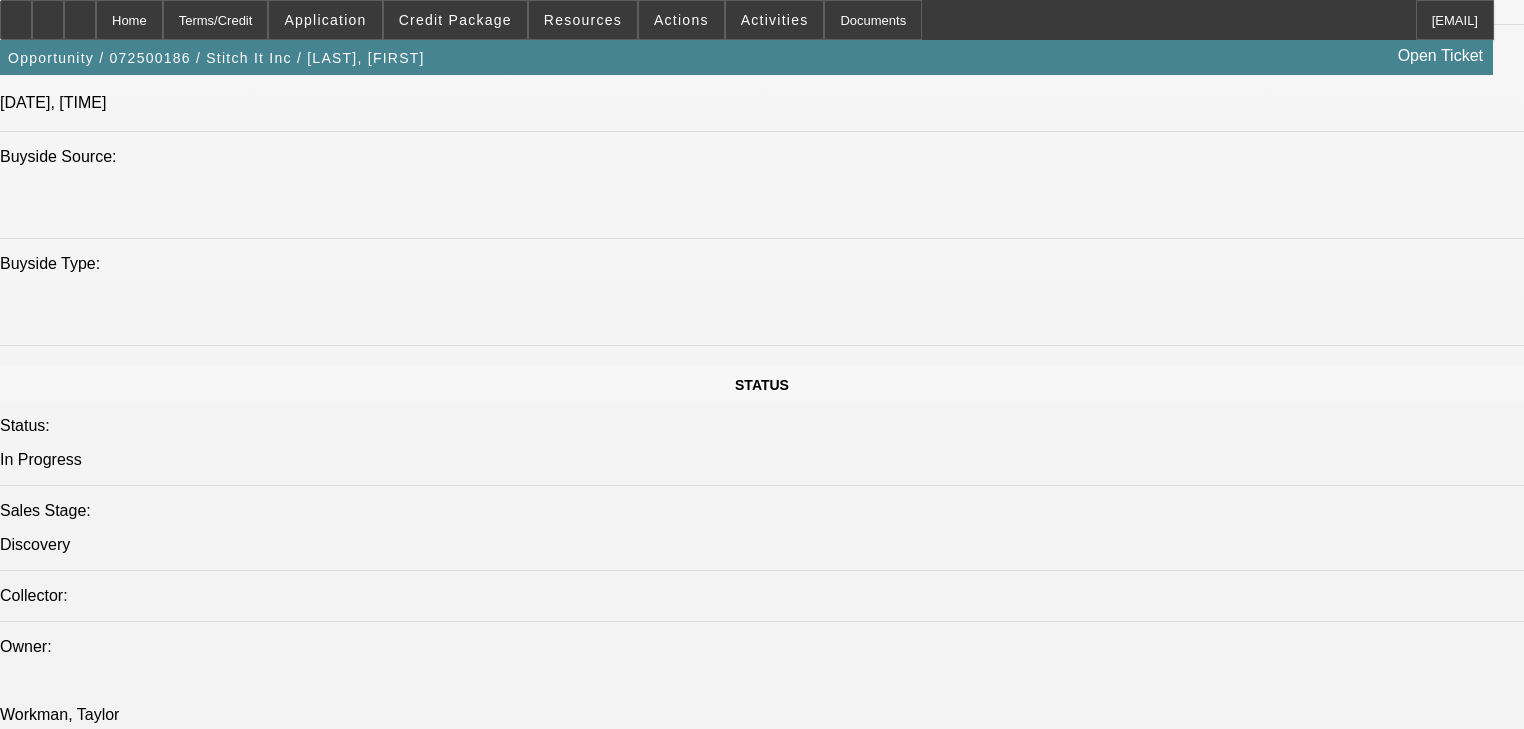 scroll, scrollTop: 1566, scrollLeft: 0, axis: vertical 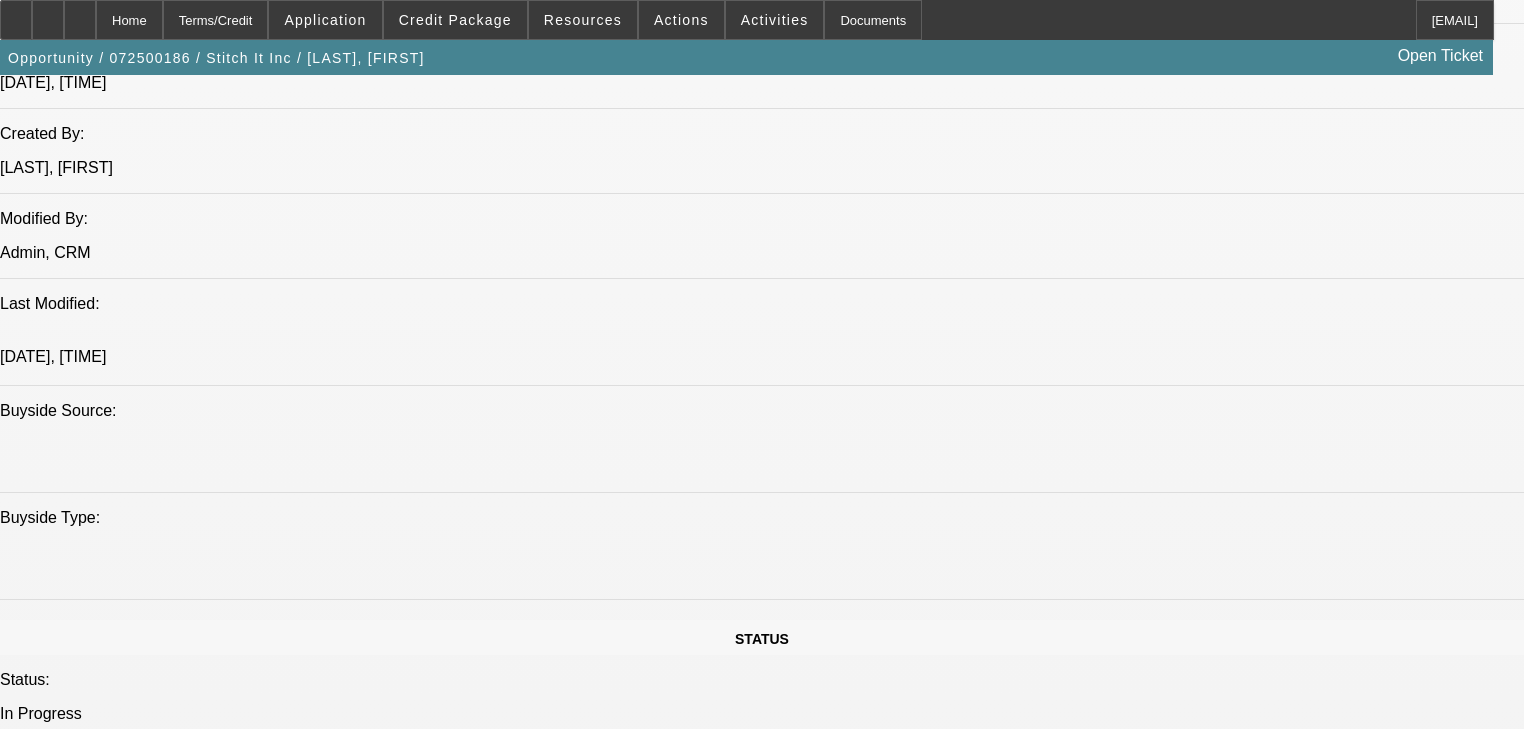 click on "trying to get out of a loan owes $2300 to his accountant, needs some money as a buffer for the next month or so then business picks up a lot after. wants $15,000 to get out of a line of credit that he currently has for 1,400 a month. current balance is 9,886.58 at 52.79%
Loss, Luke - 7/9/25, 3:38 PM" at bounding box center (749, 5445) 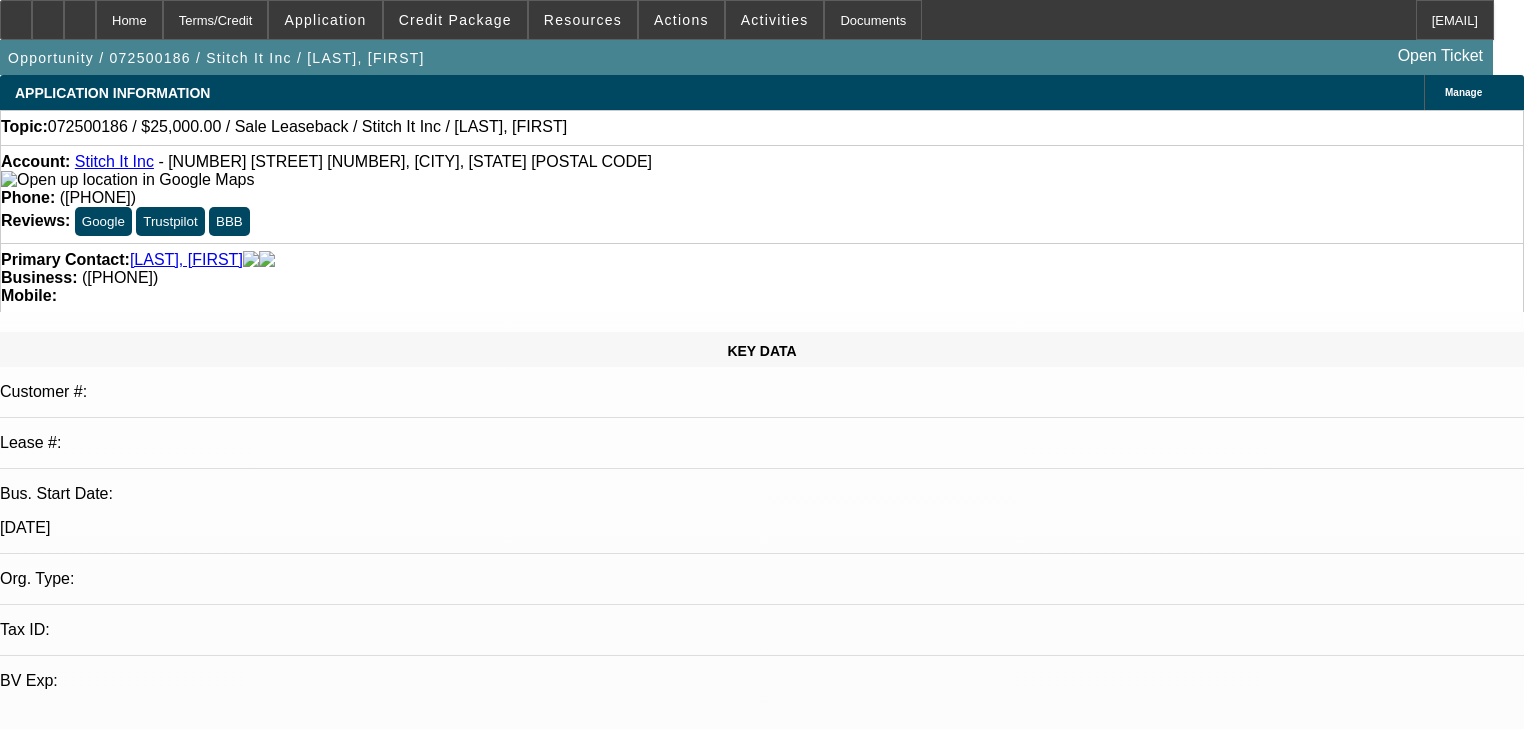 scroll, scrollTop: 0, scrollLeft: 0, axis: both 